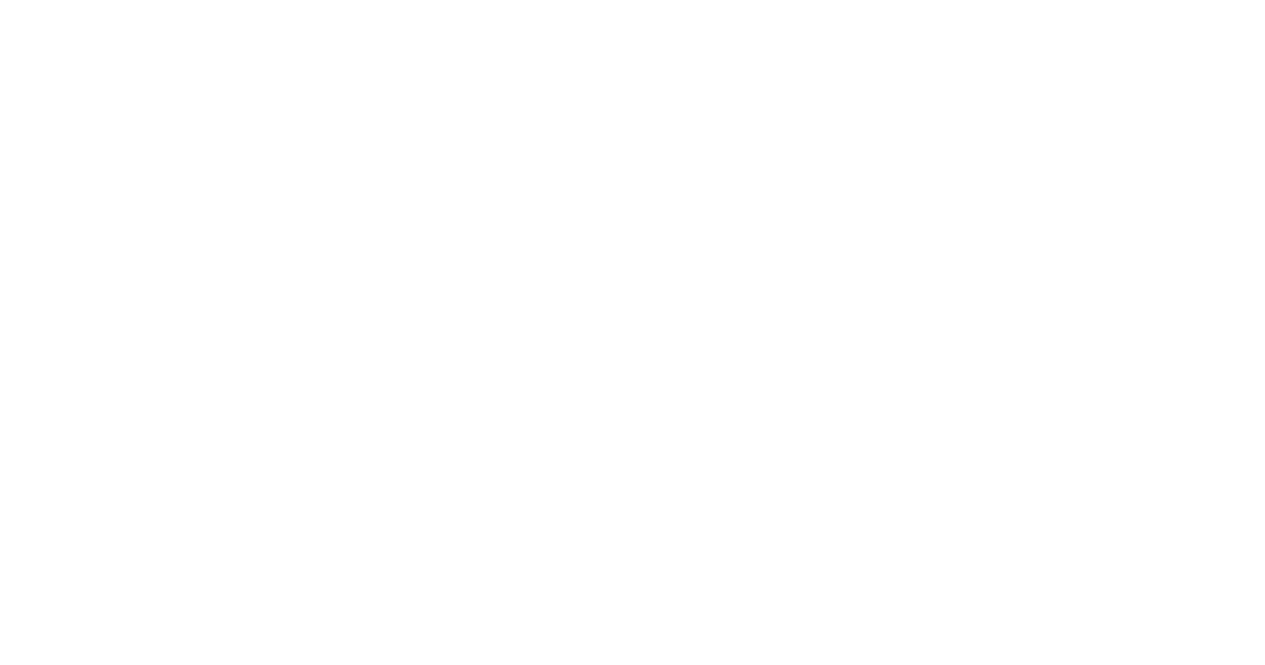 scroll, scrollTop: 0, scrollLeft: 0, axis: both 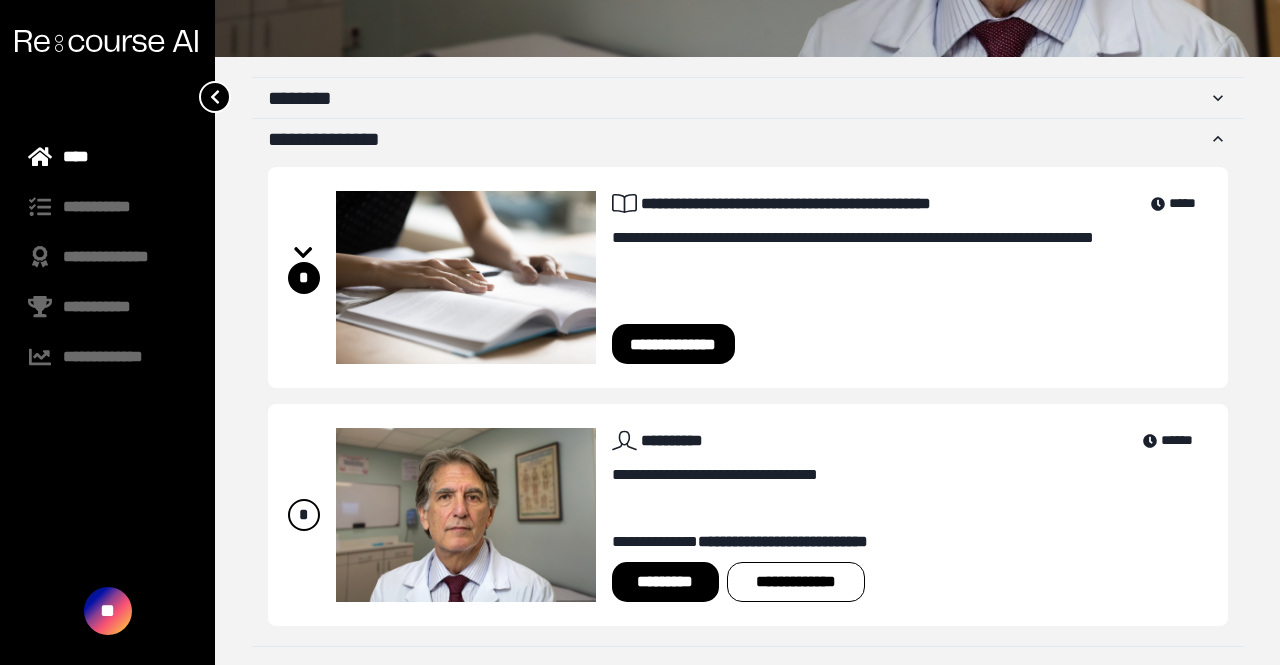 click on "*********" at bounding box center (665, 582) 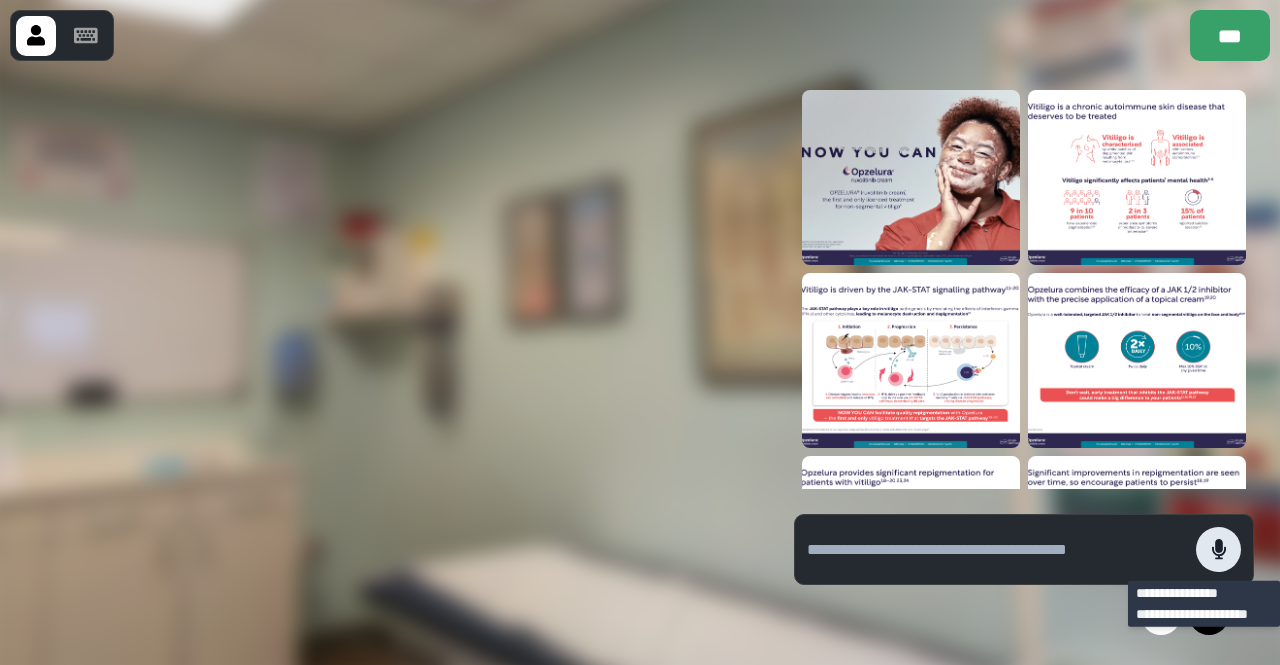 click 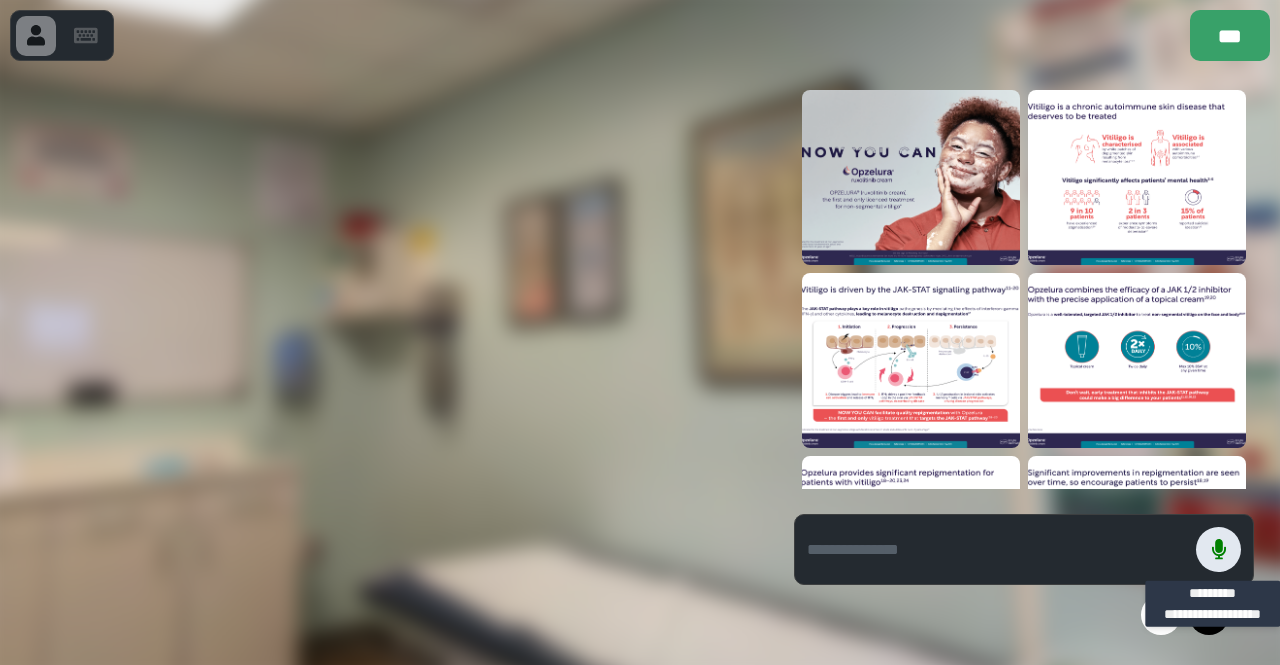 click 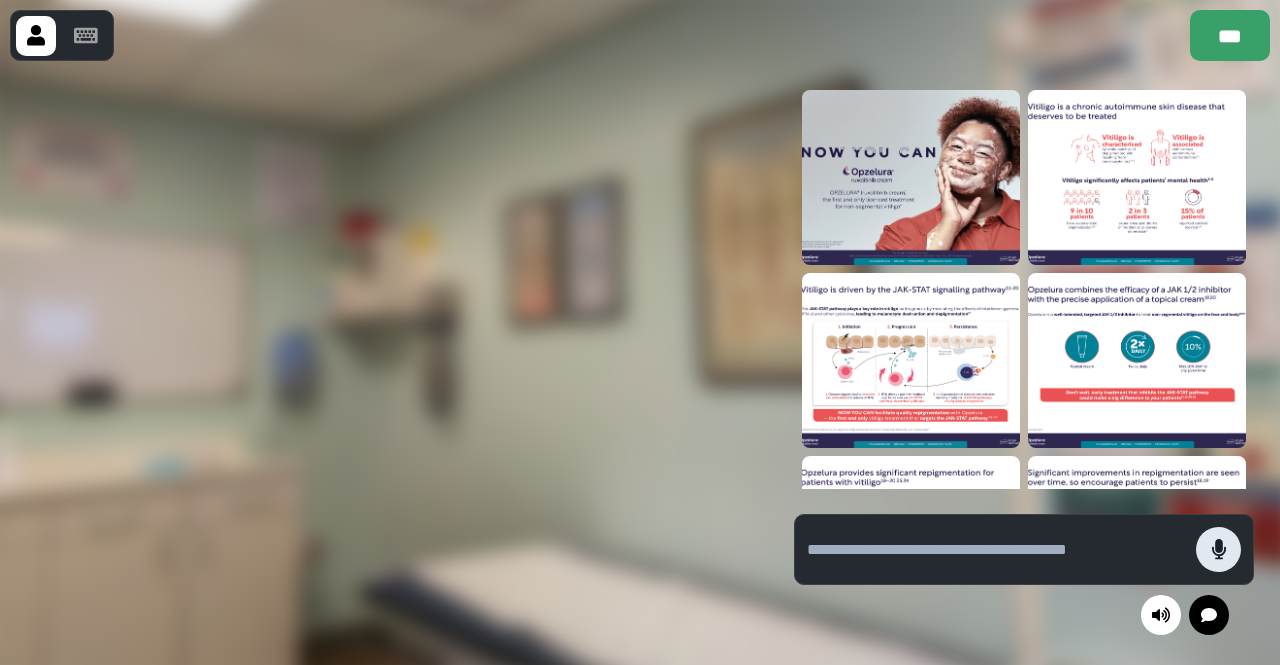 click 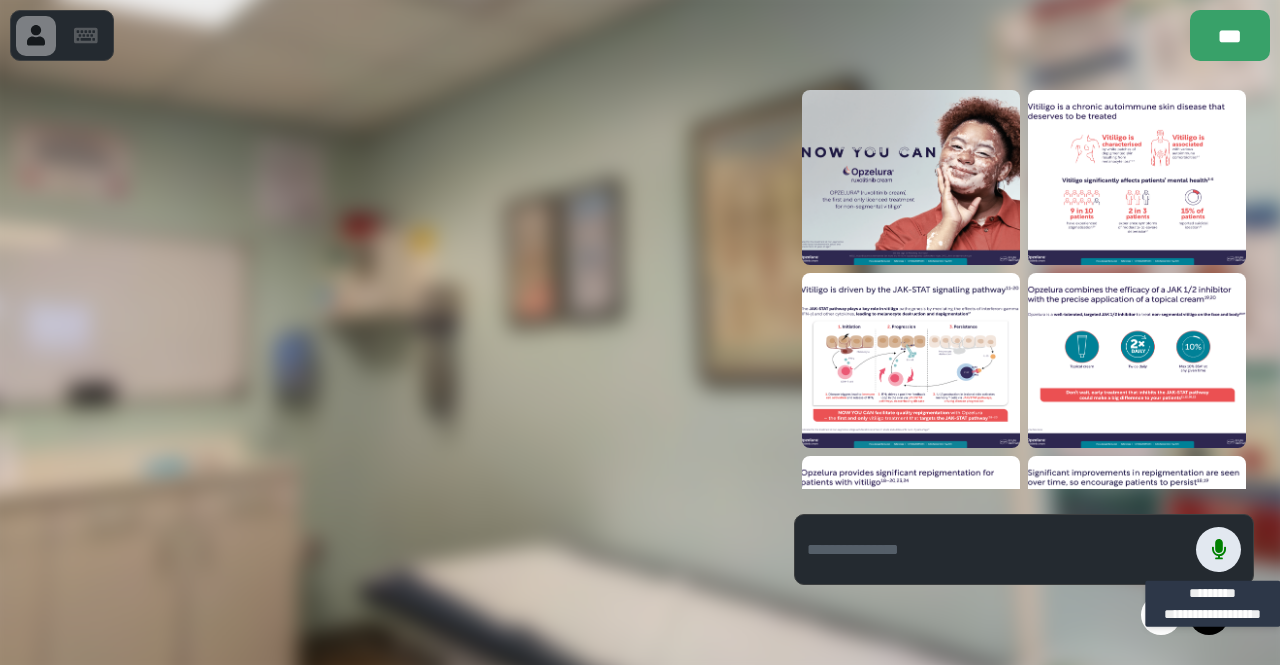 click 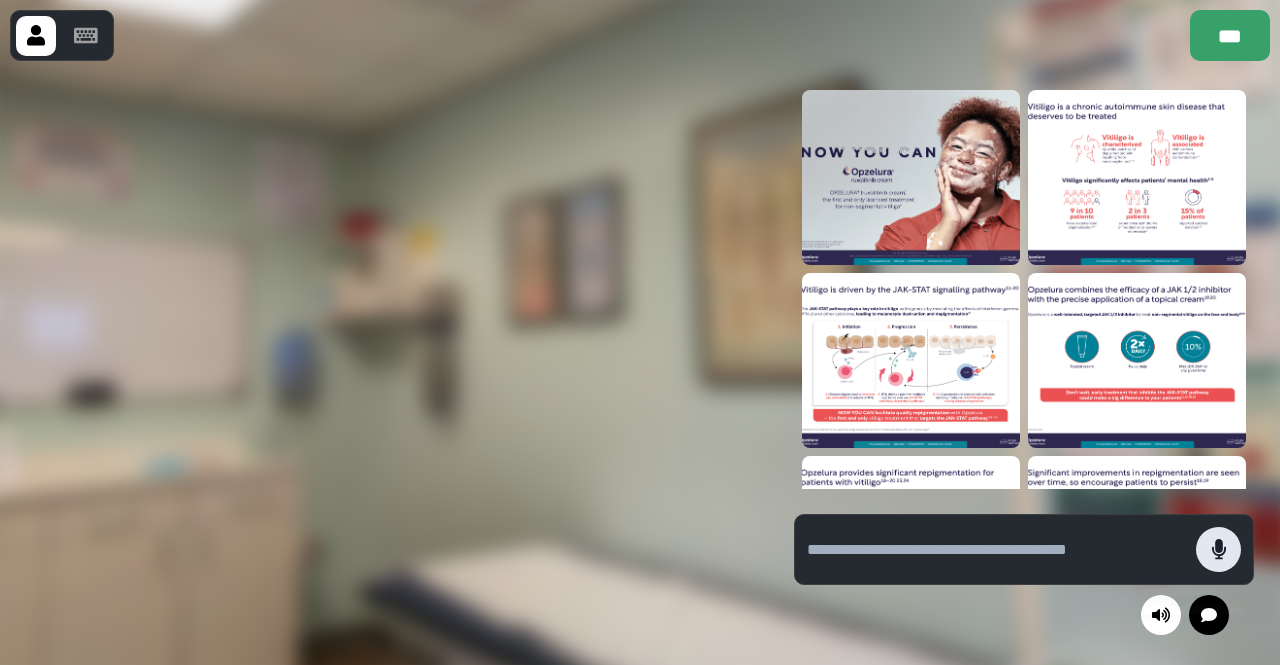 click 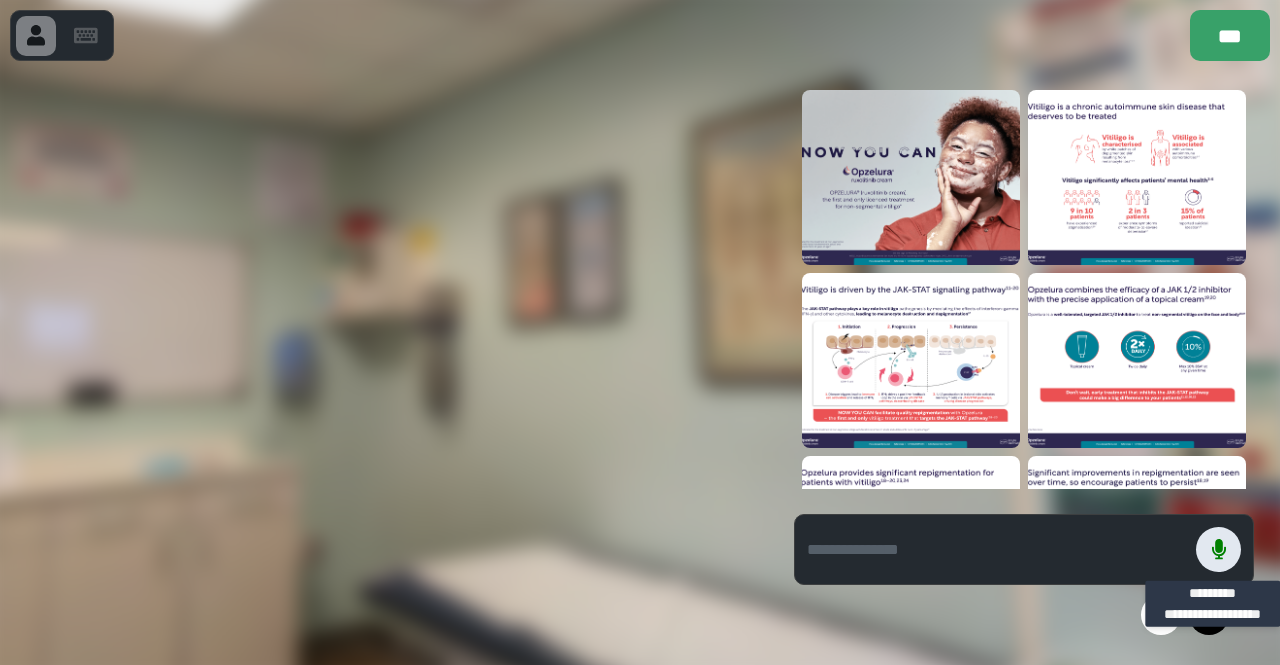 click 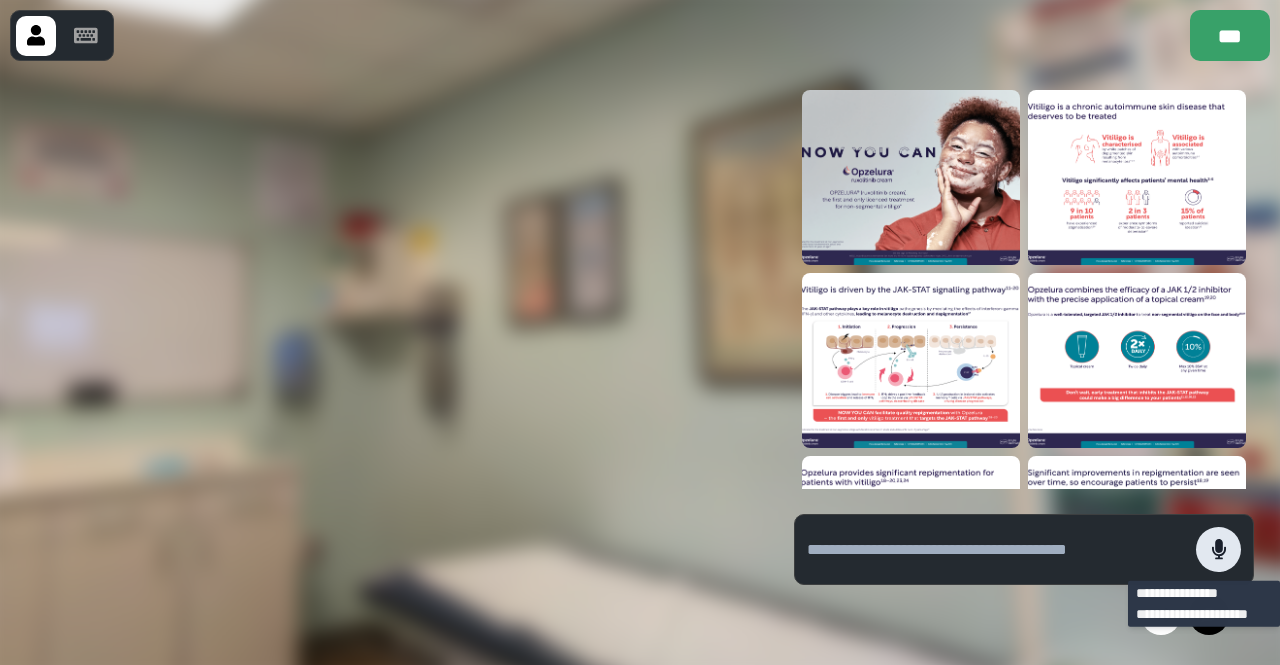 click 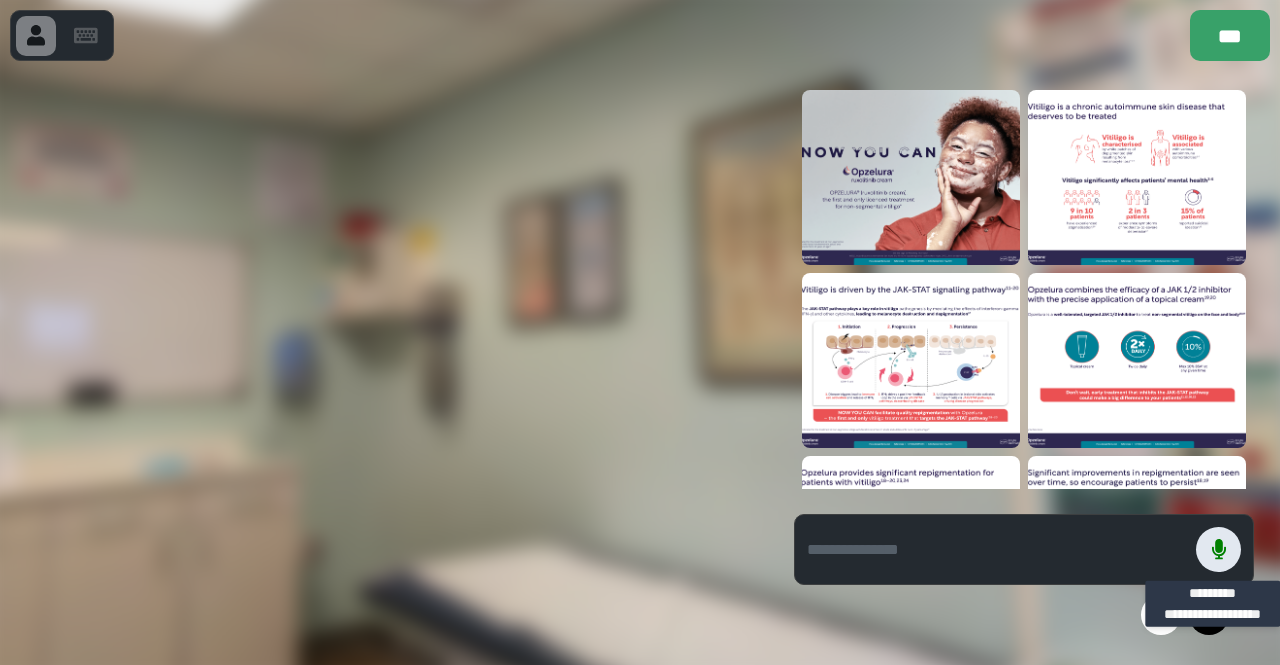 click at bounding box center (1218, 549) 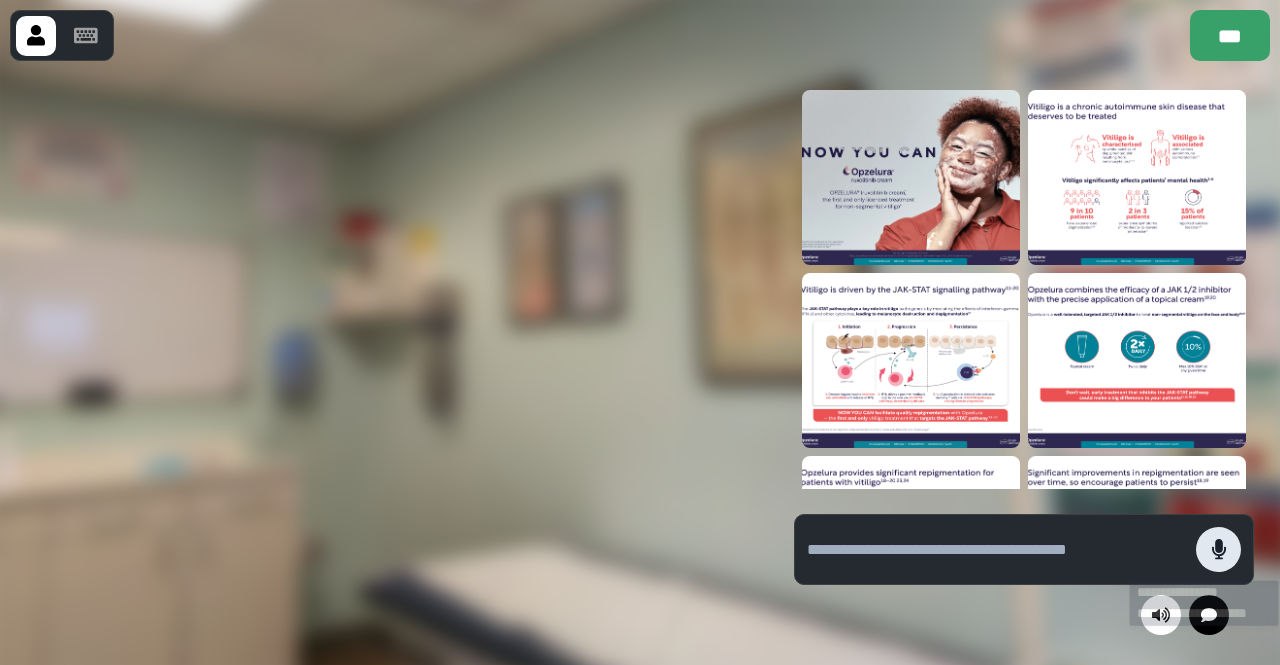 click at bounding box center [1218, 549] 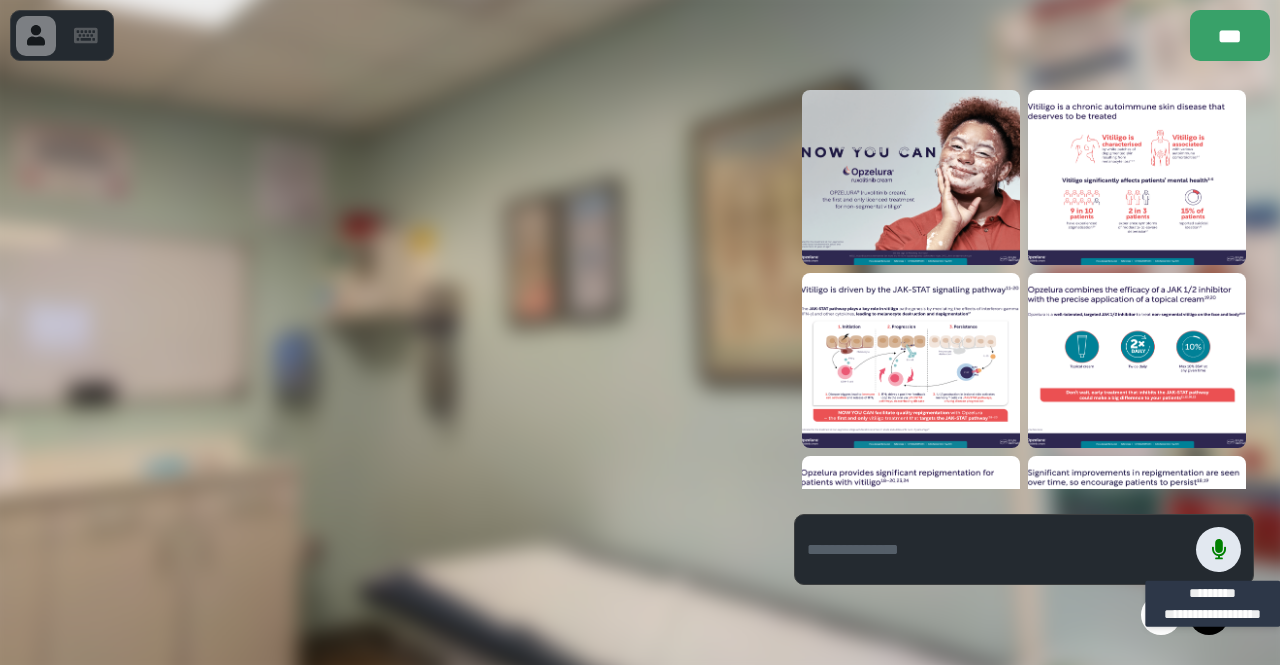 click at bounding box center (1218, 549) 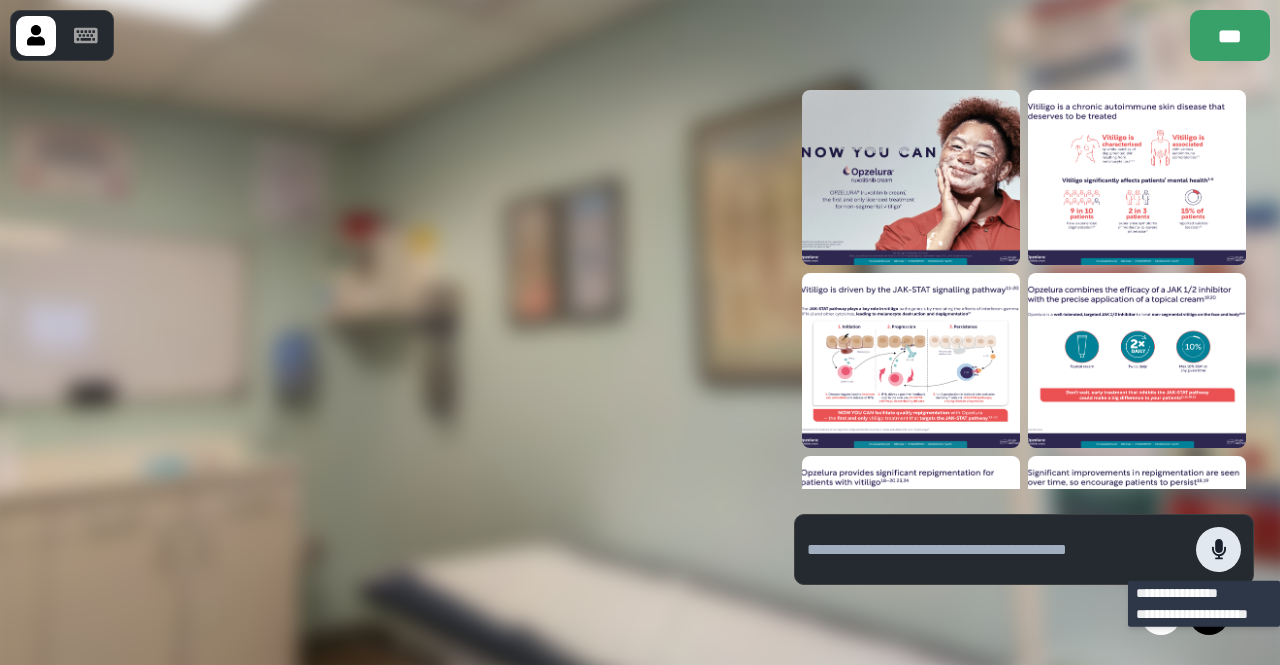 click 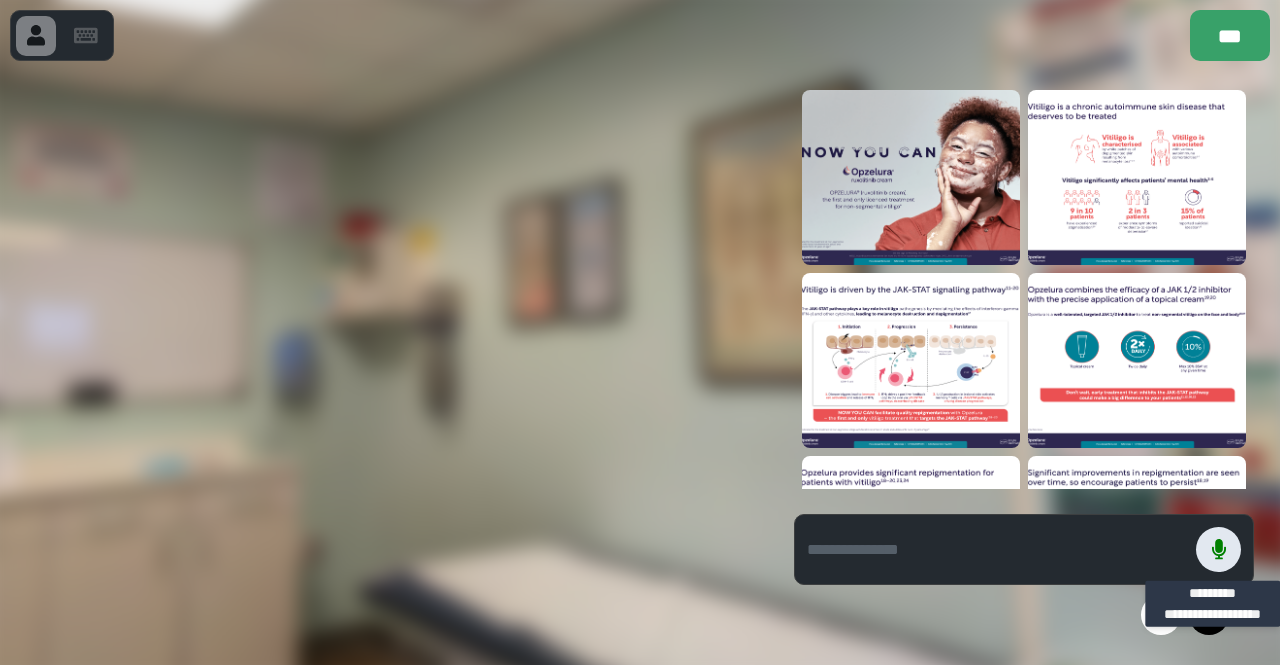 click 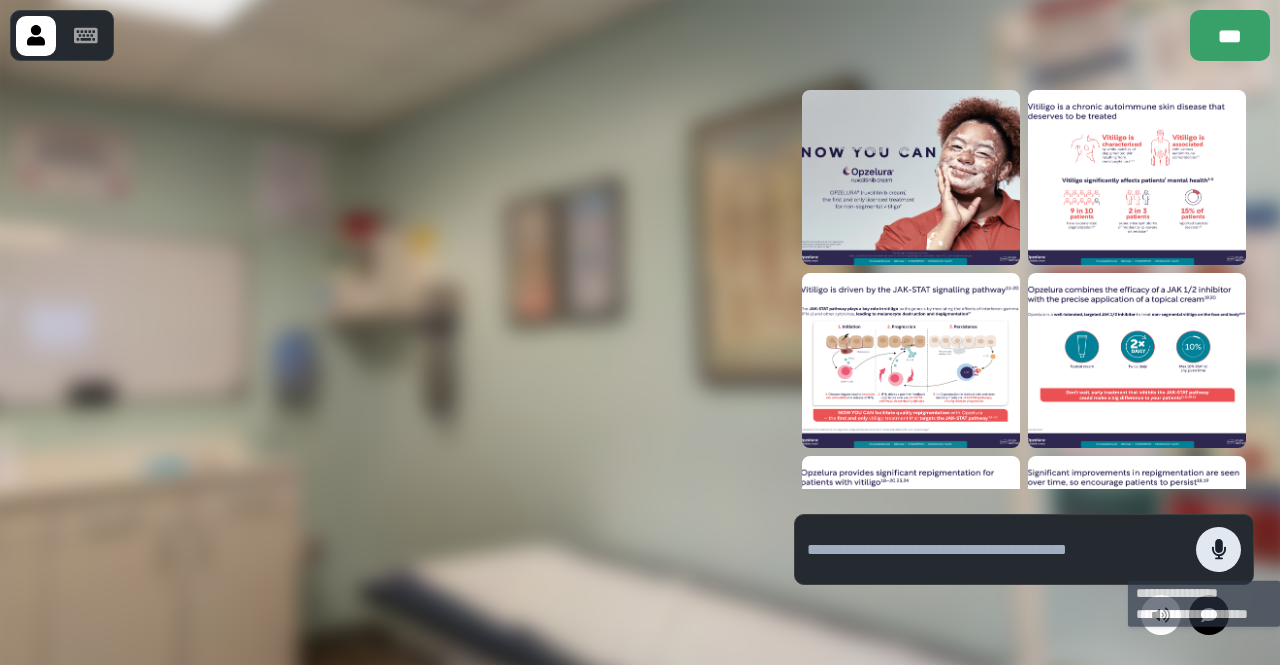 click 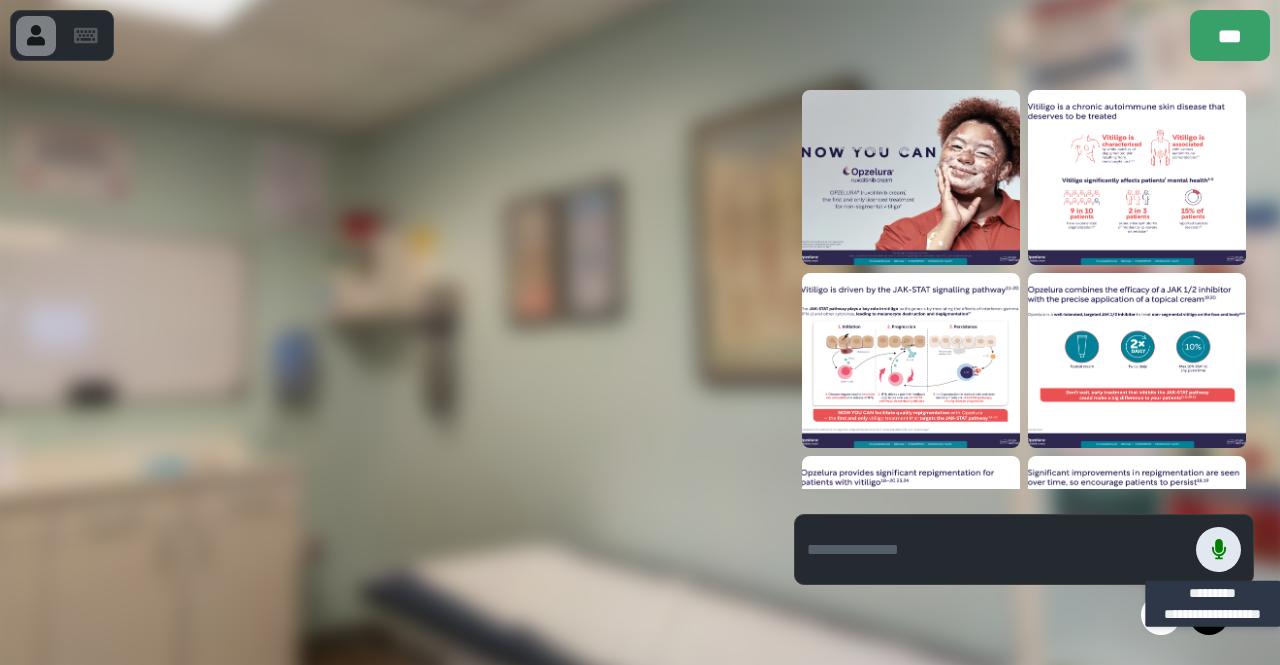 click 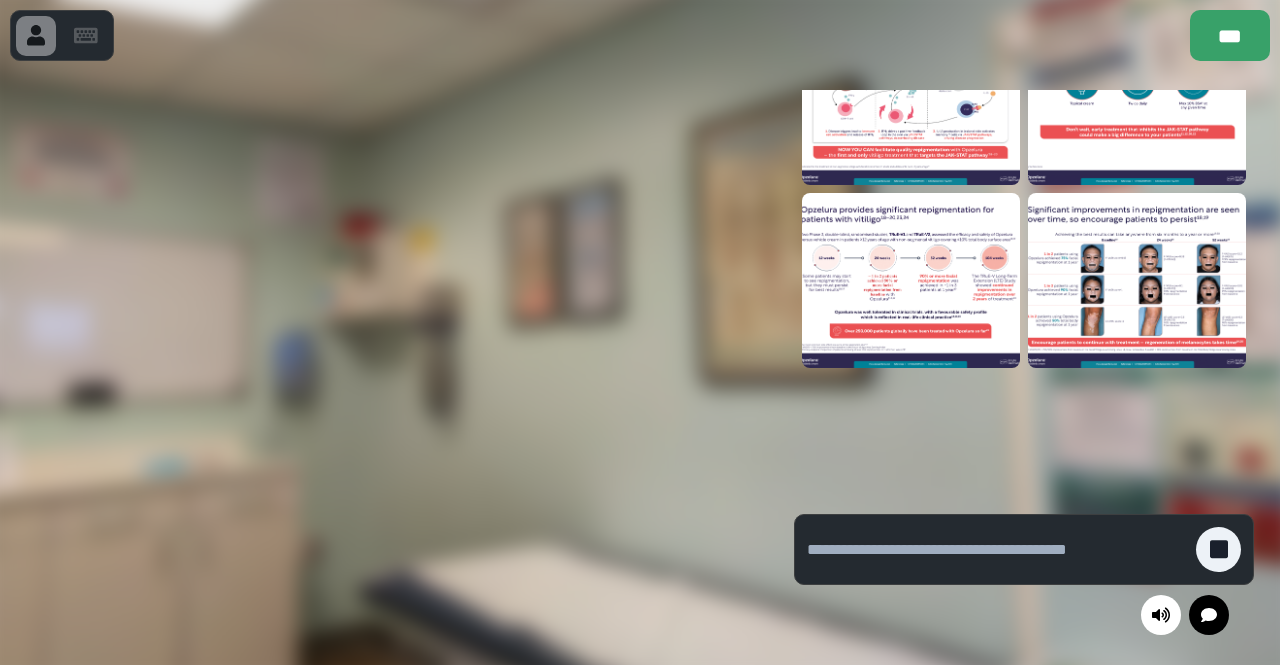 scroll, scrollTop: 268, scrollLeft: 0, axis: vertical 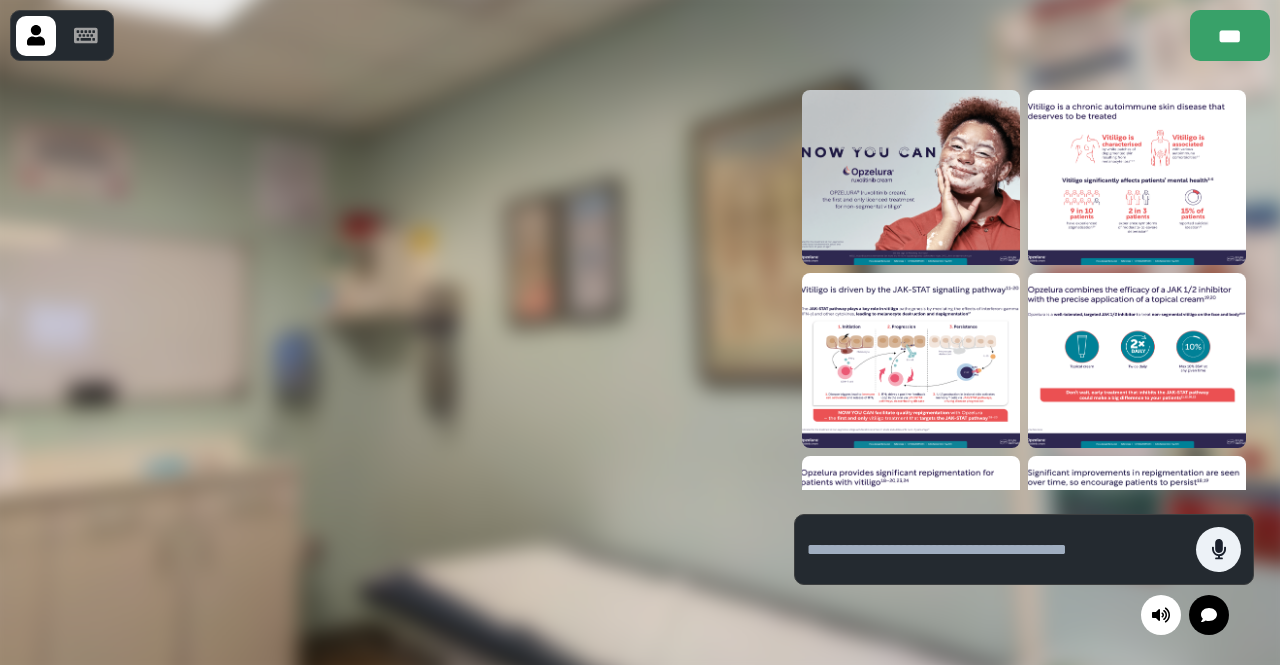click at bounding box center (1137, 177) 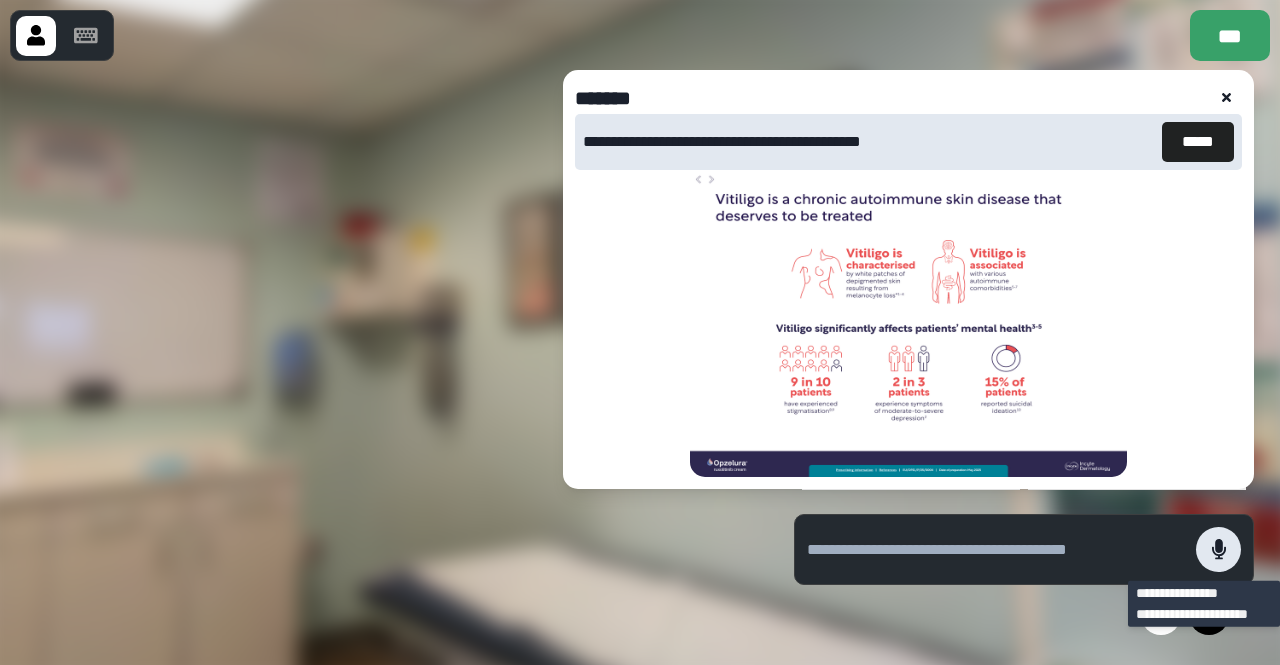 click 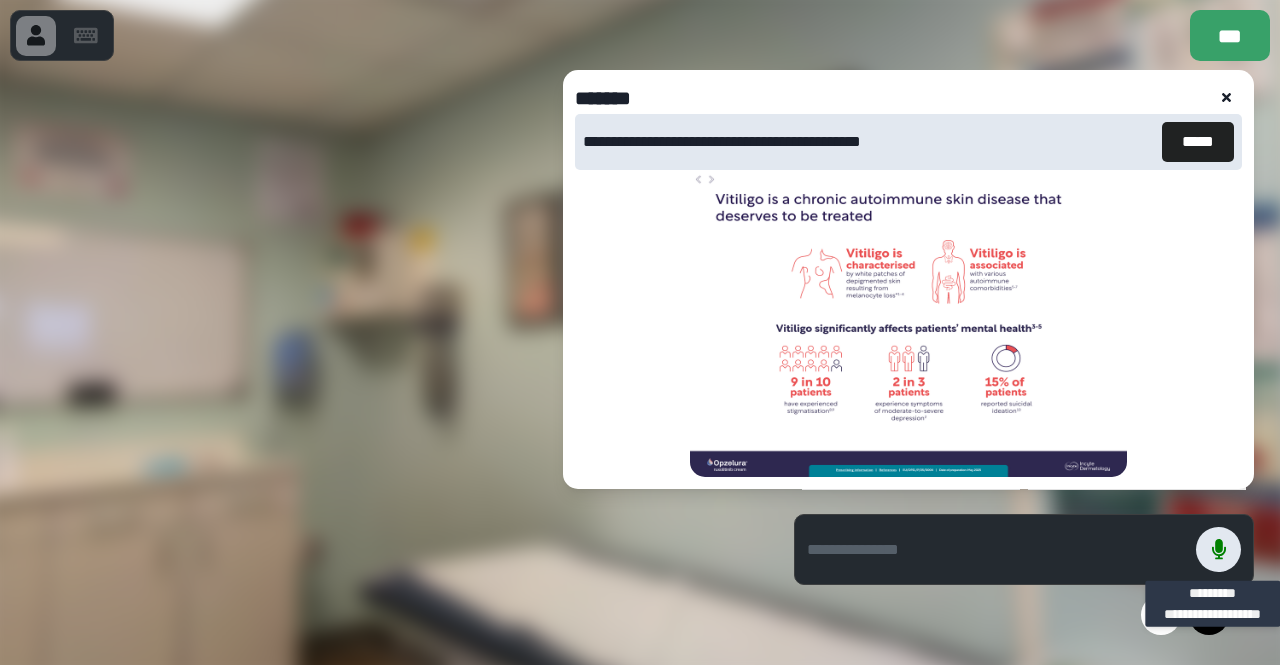 click 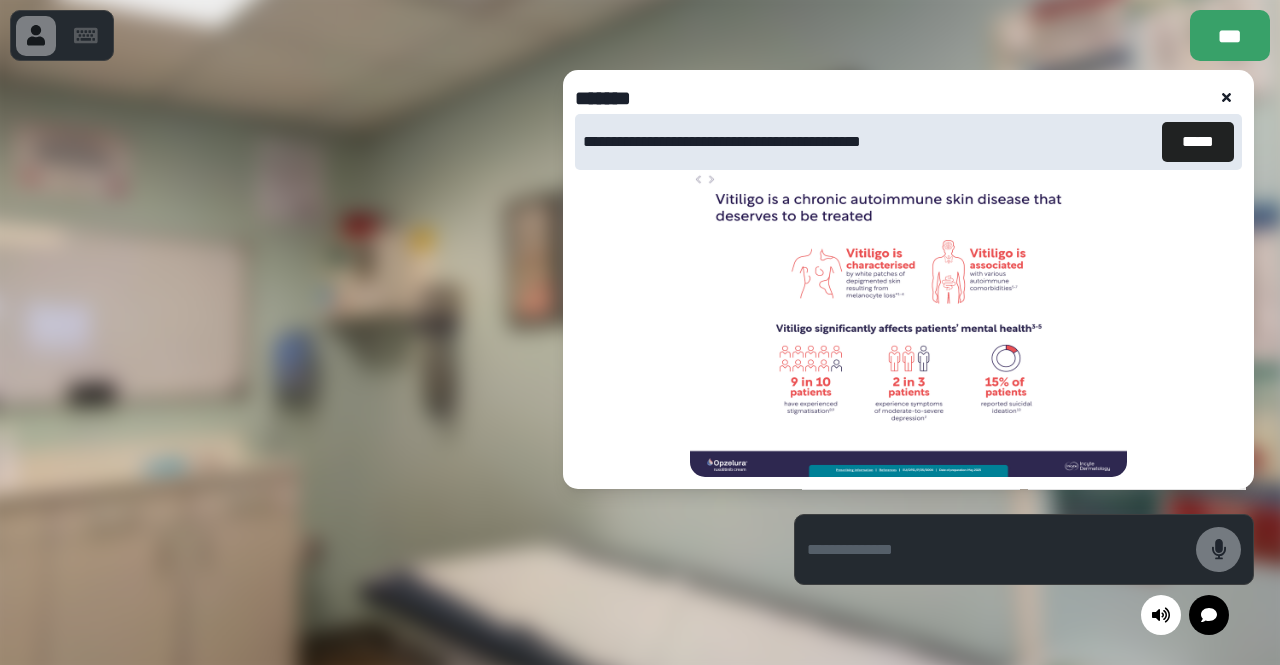 click 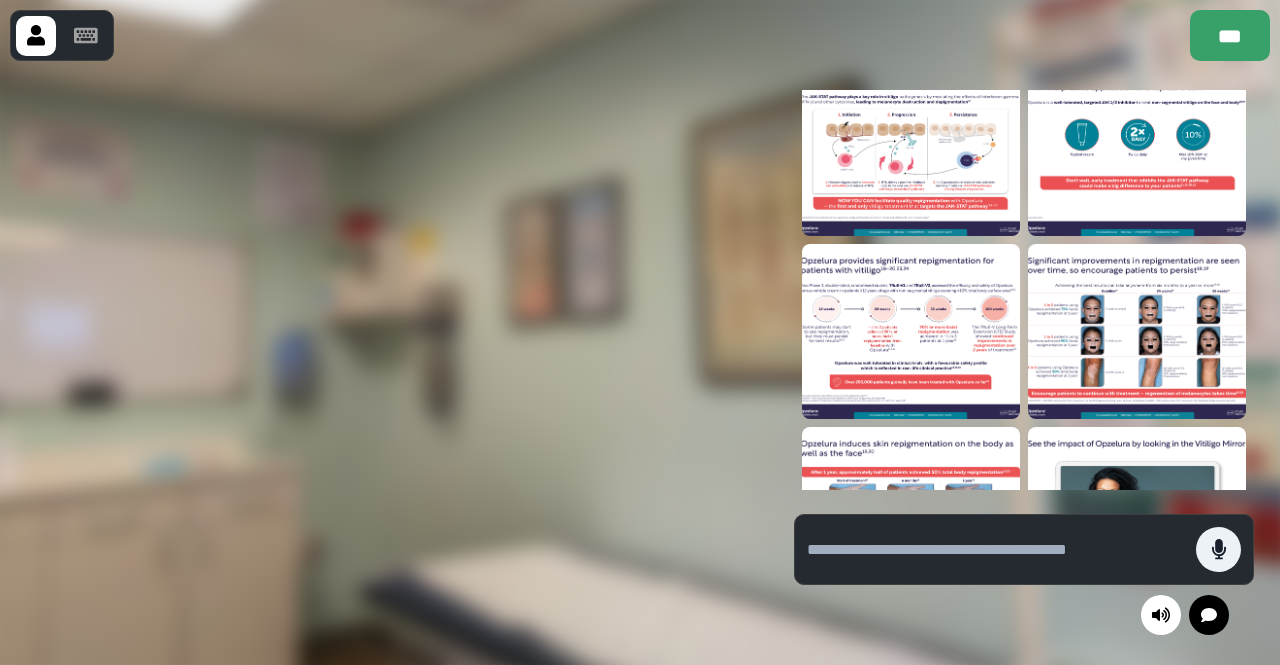 scroll, scrollTop: 215, scrollLeft: 0, axis: vertical 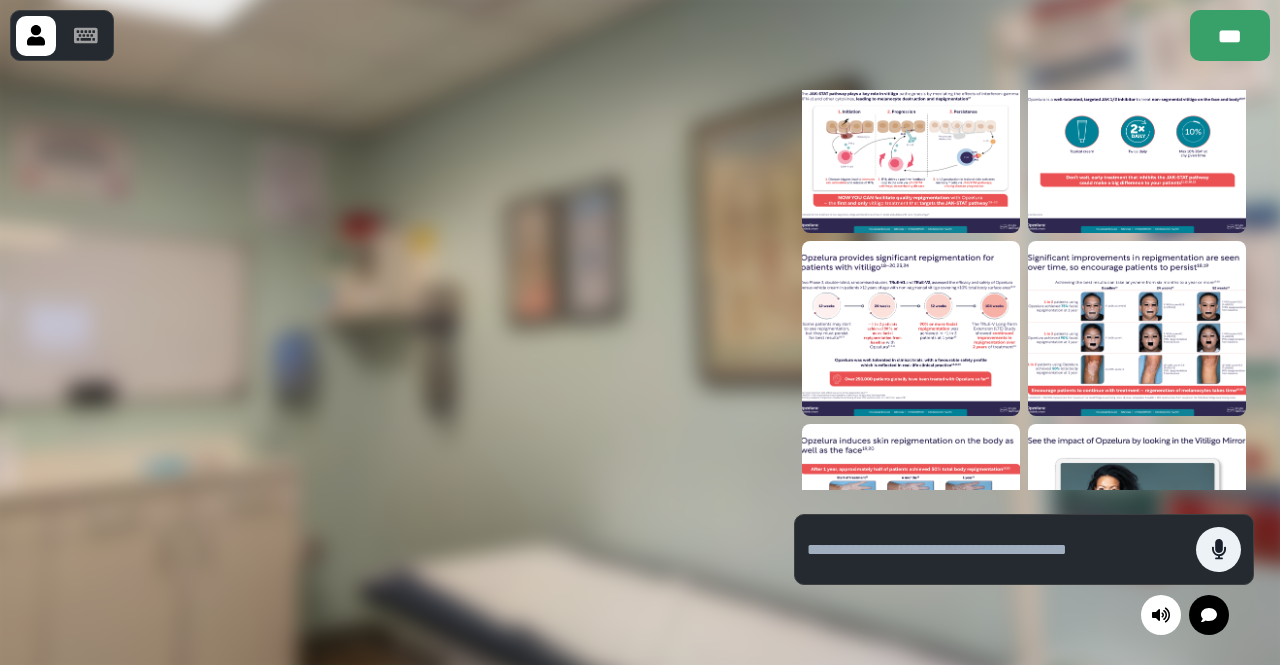click at bounding box center (911, 328) 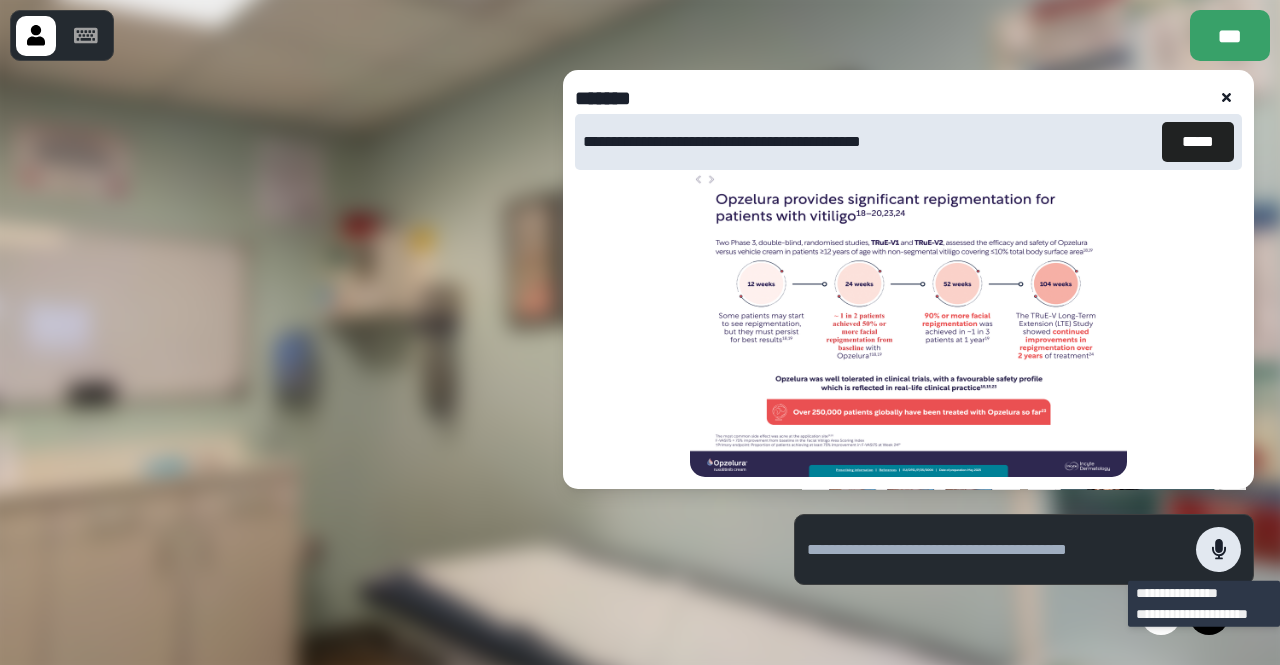 click 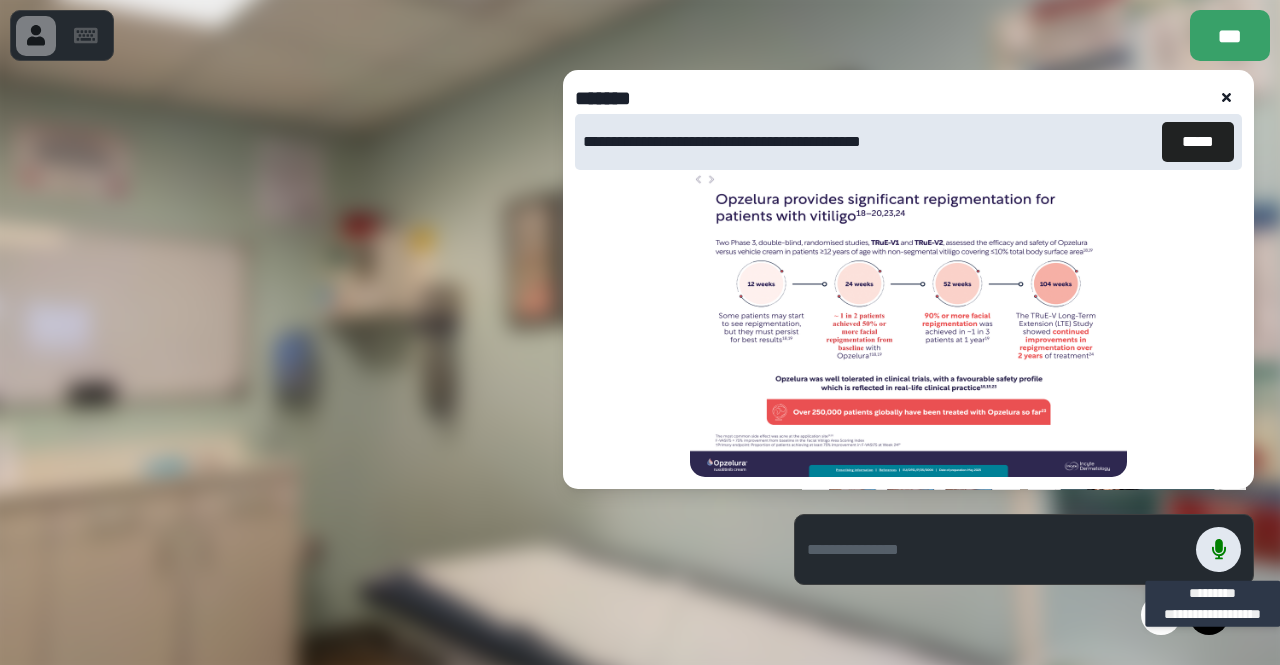click 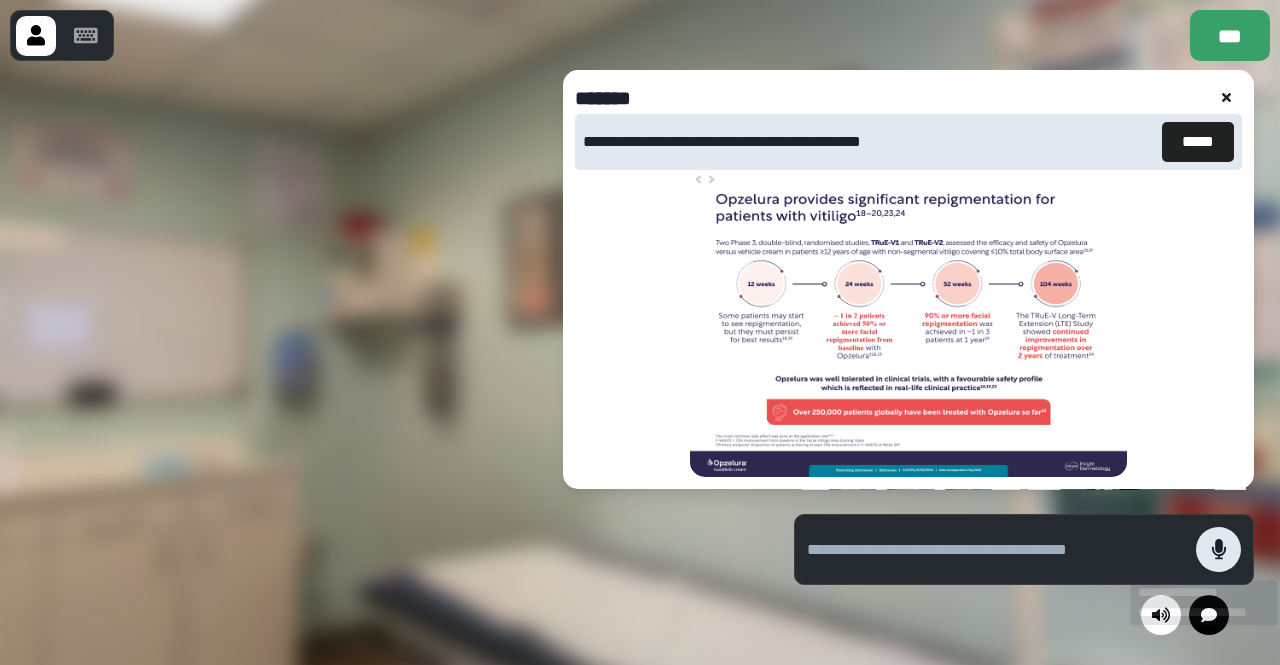 click 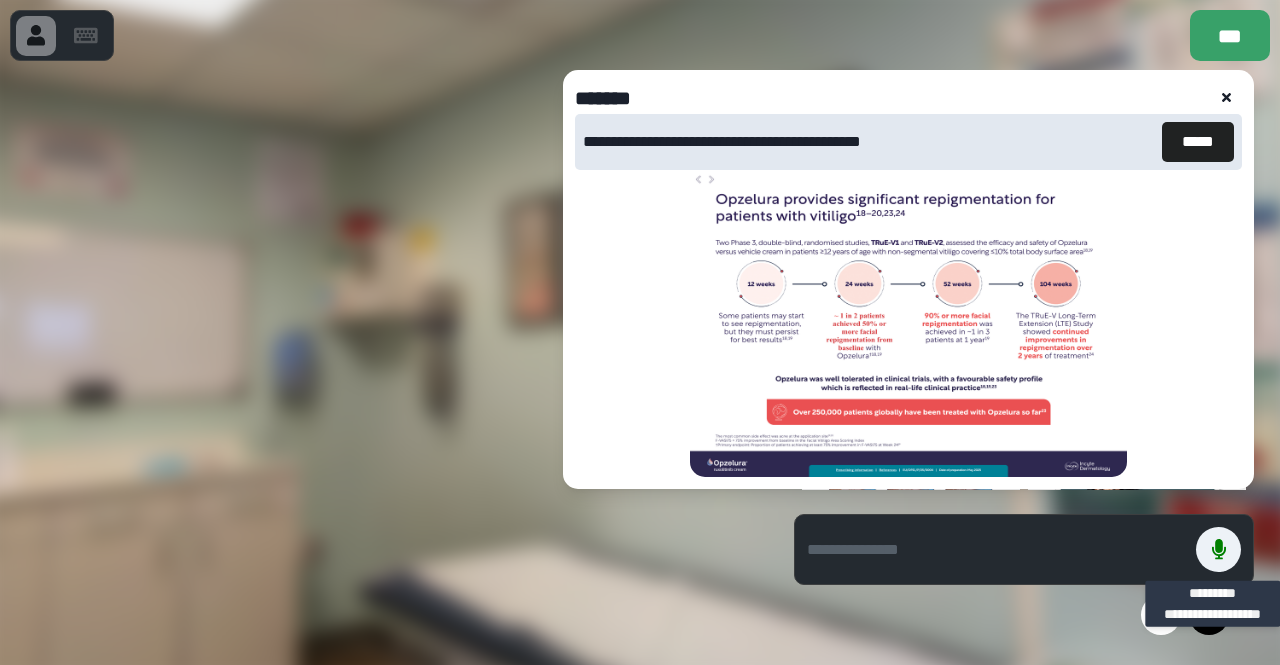click 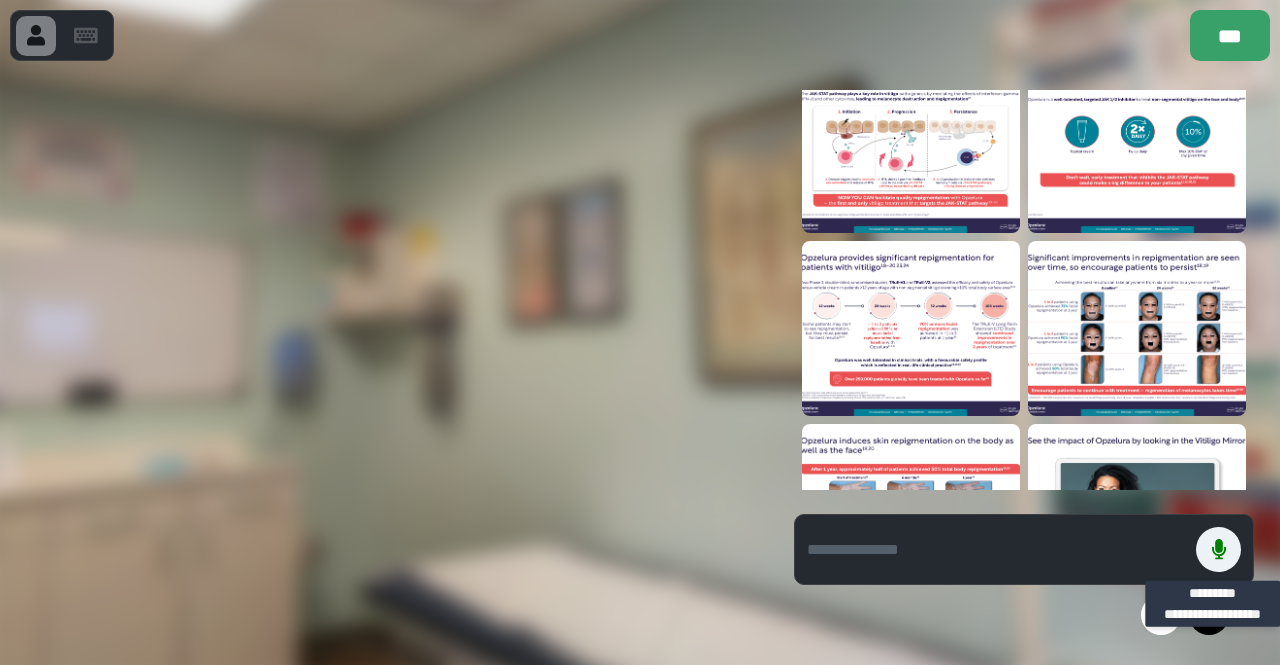 click at bounding box center (1137, 328) 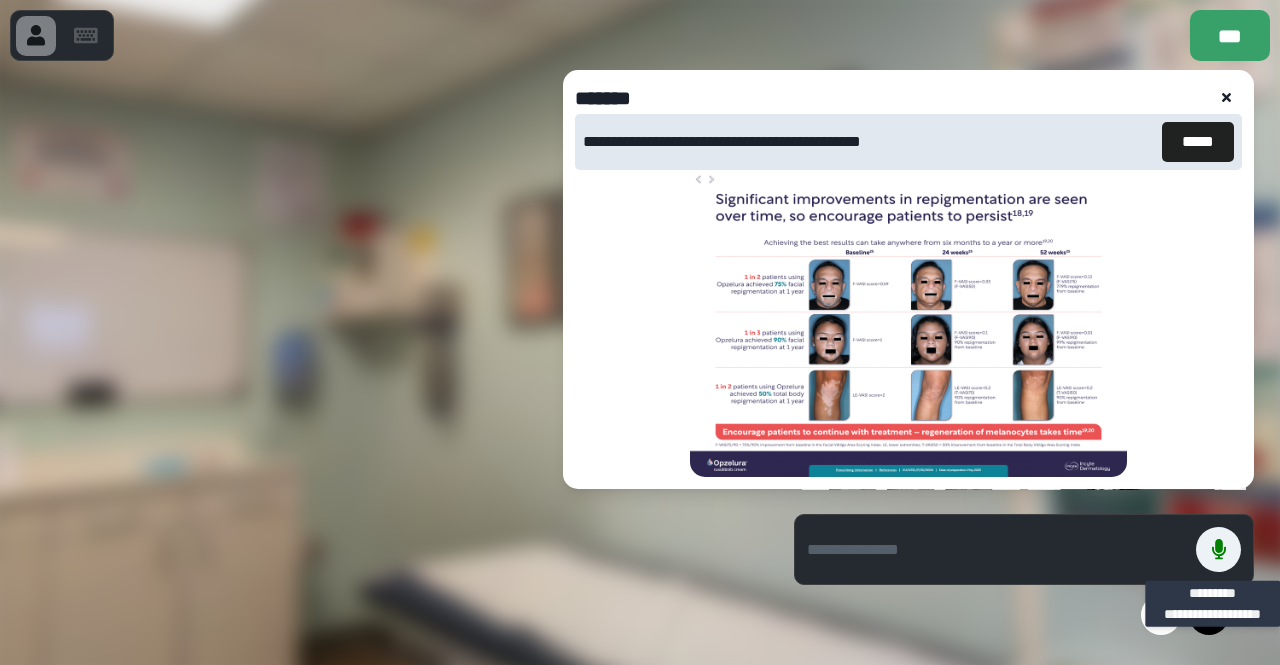 click 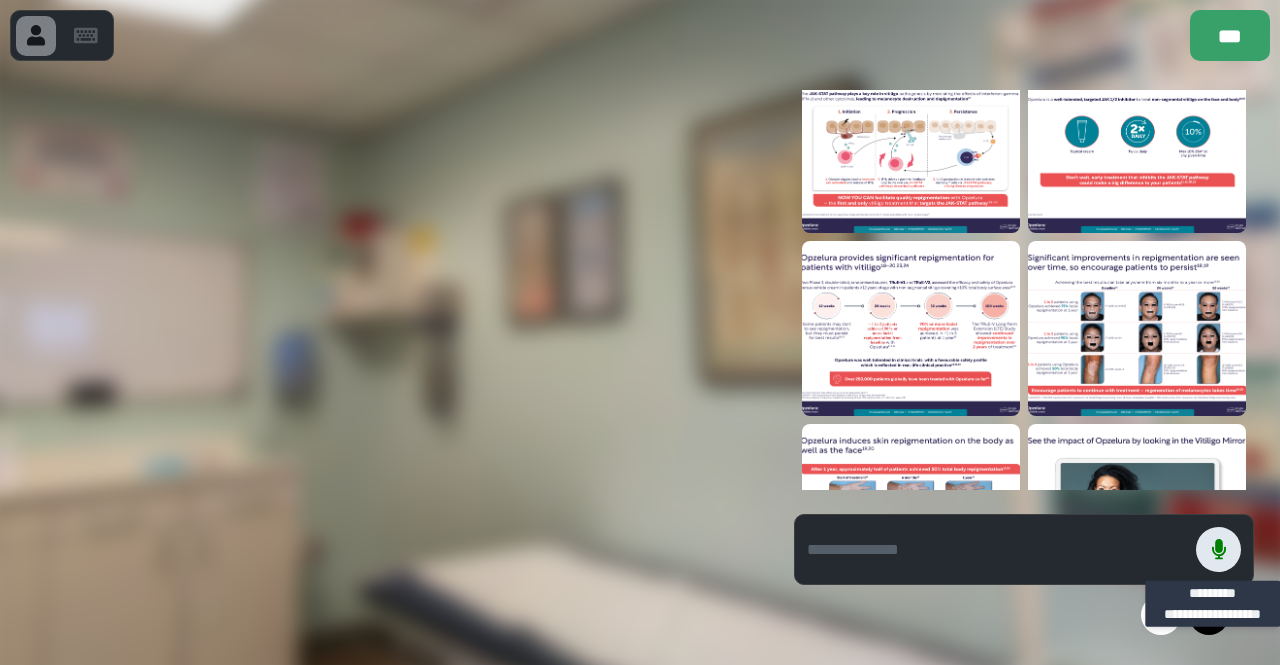 click 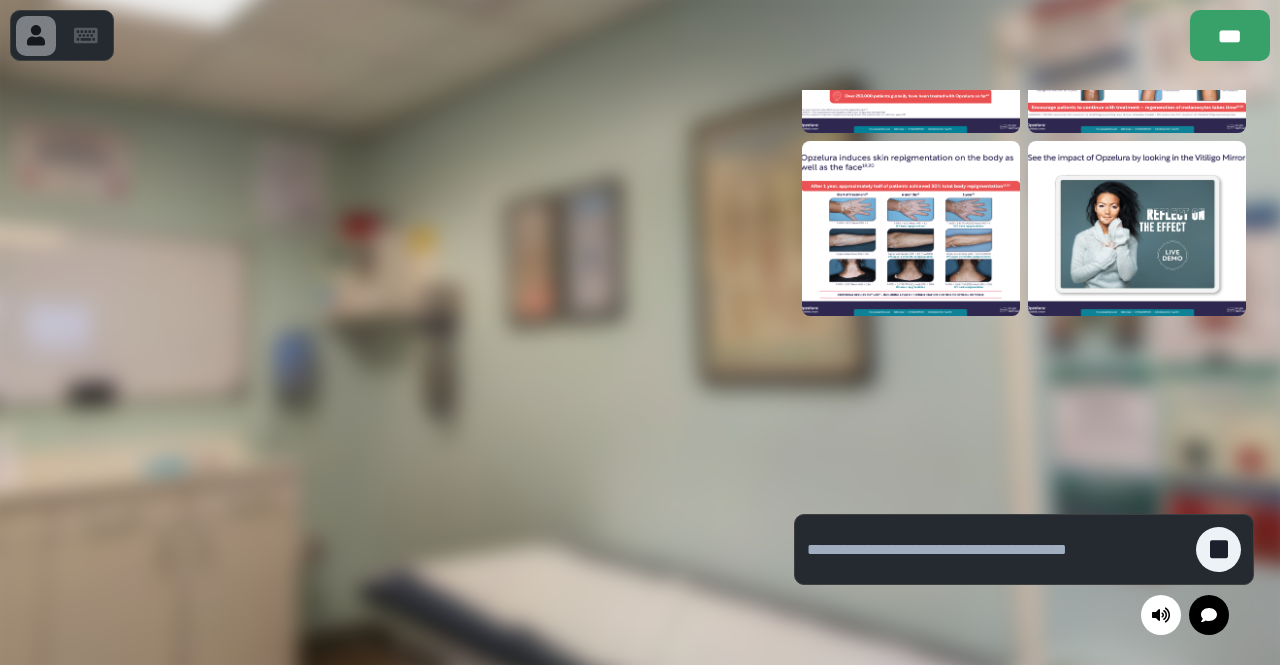 scroll, scrollTop: 507, scrollLeft: 0, axis: vertical 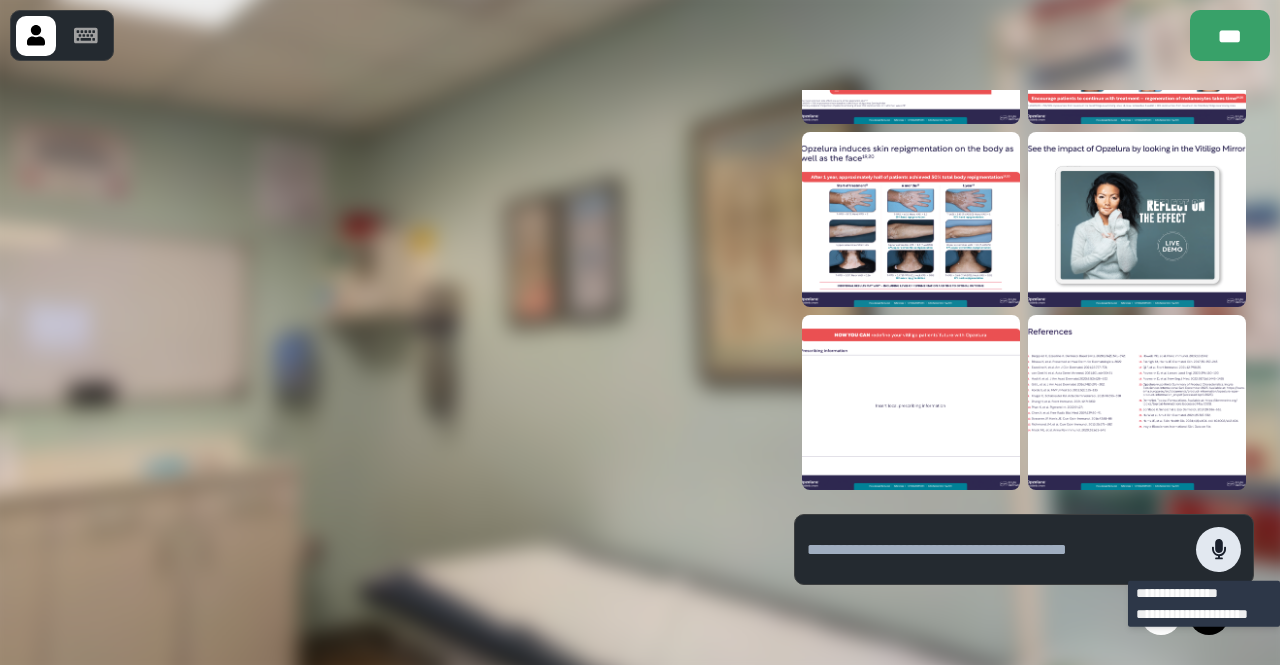 click 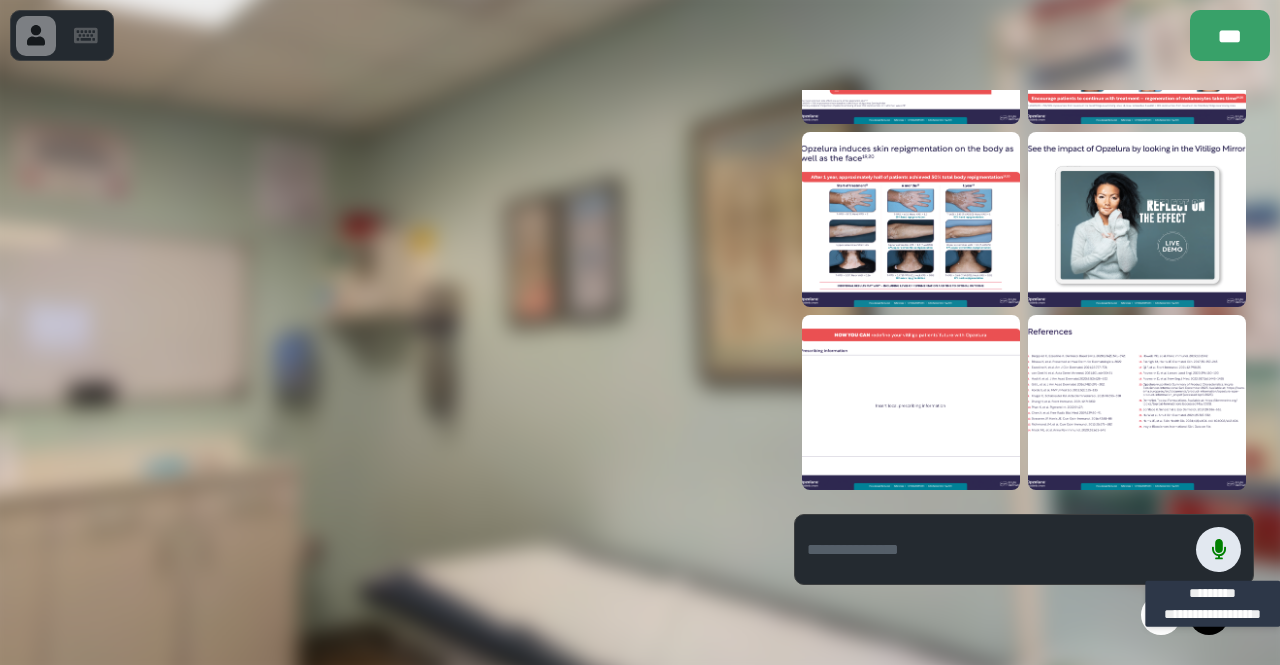 click at bounding box center [1218, 549] 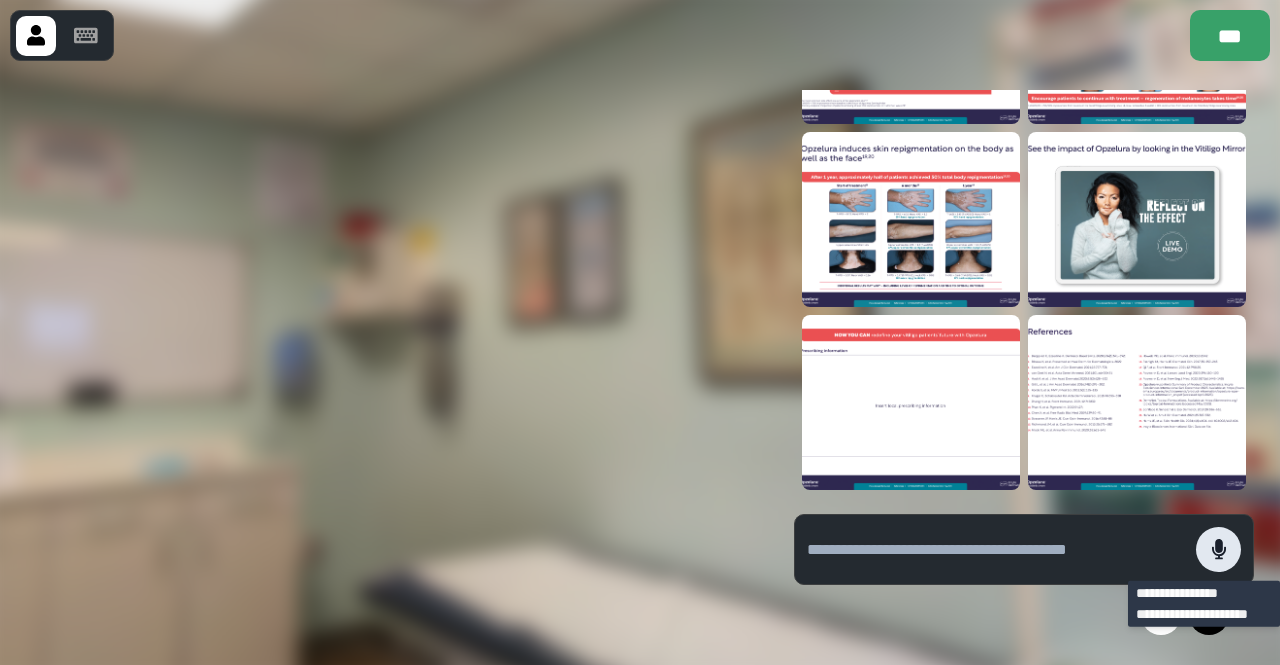 click 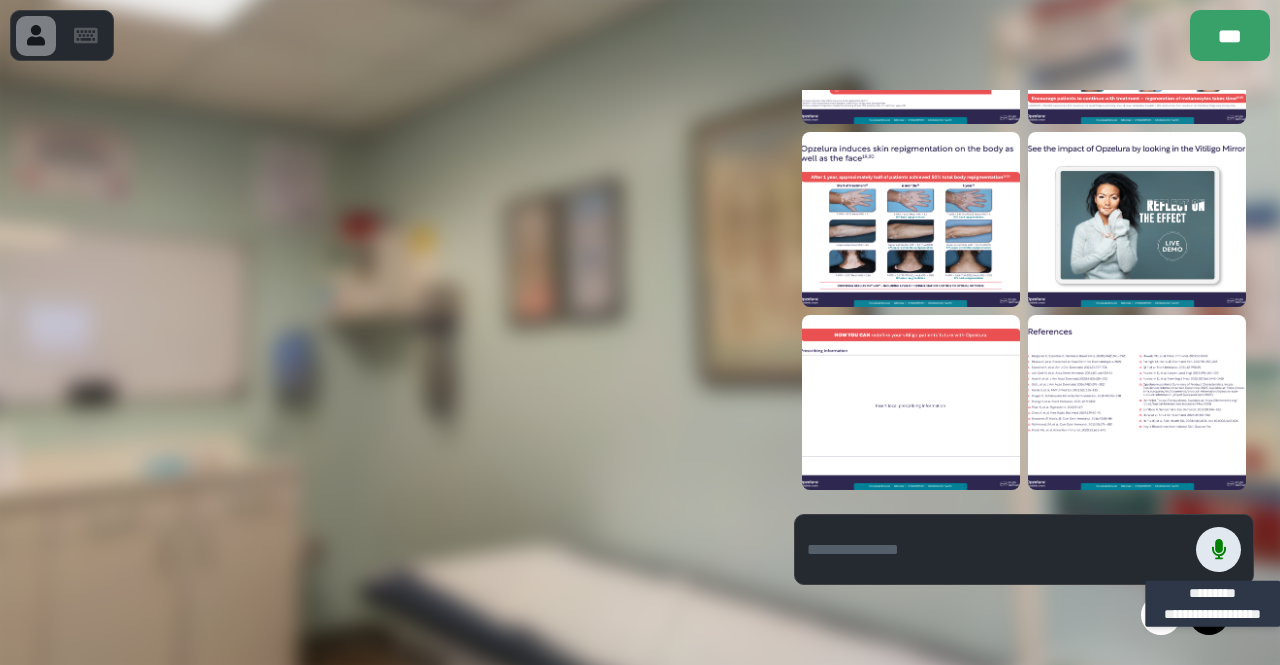 click 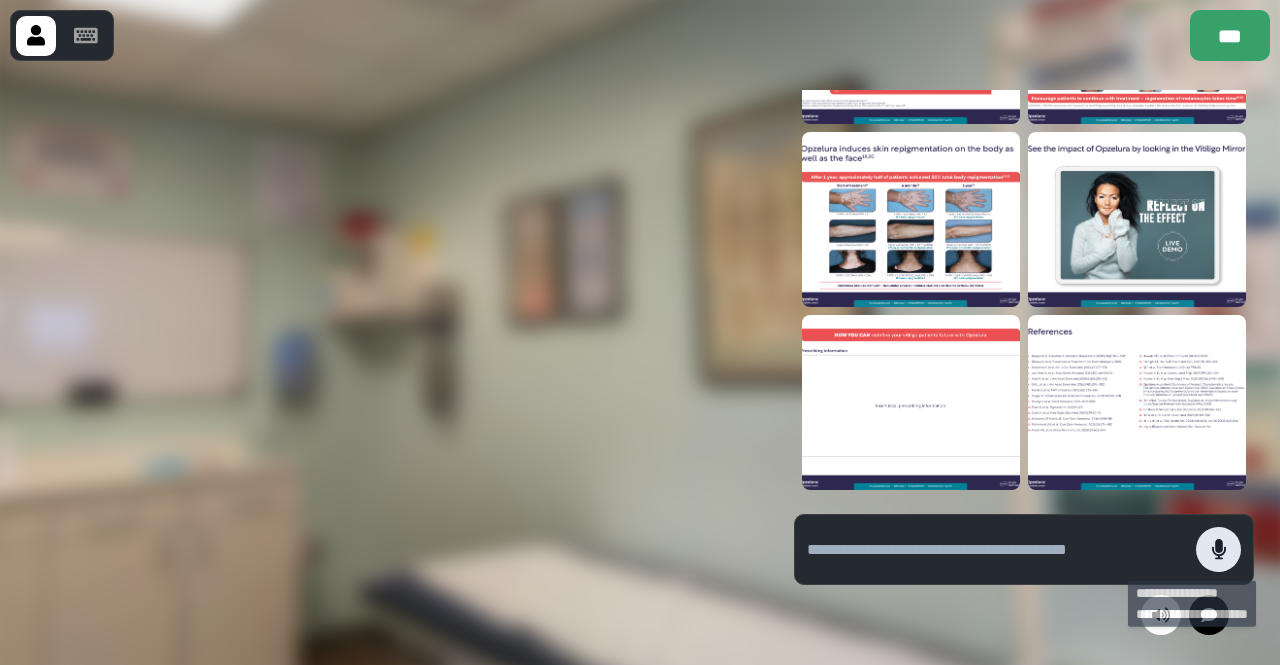 click 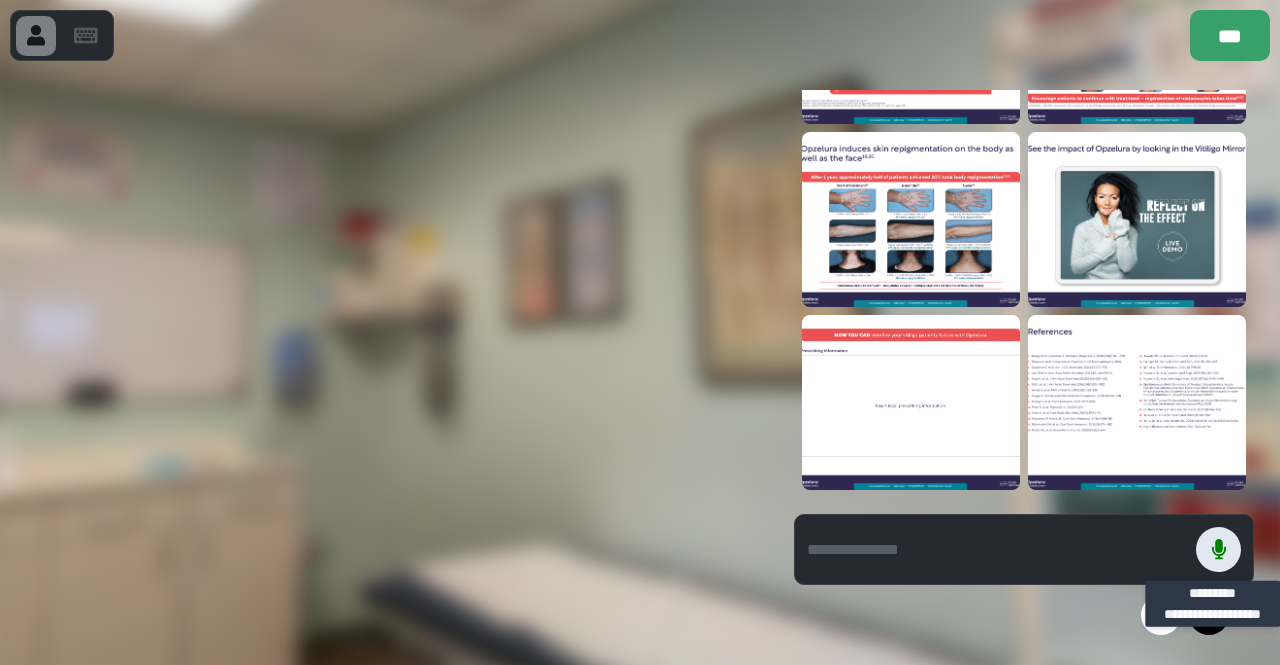 click at bounding box center (1218, 549) 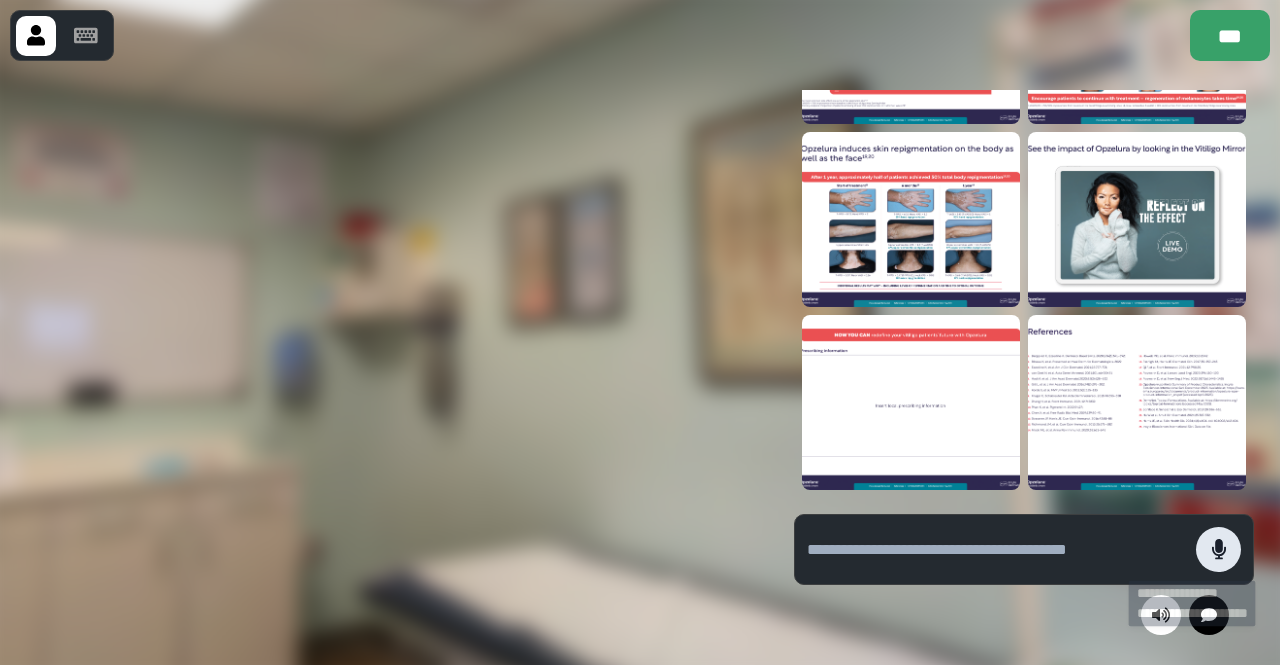 click 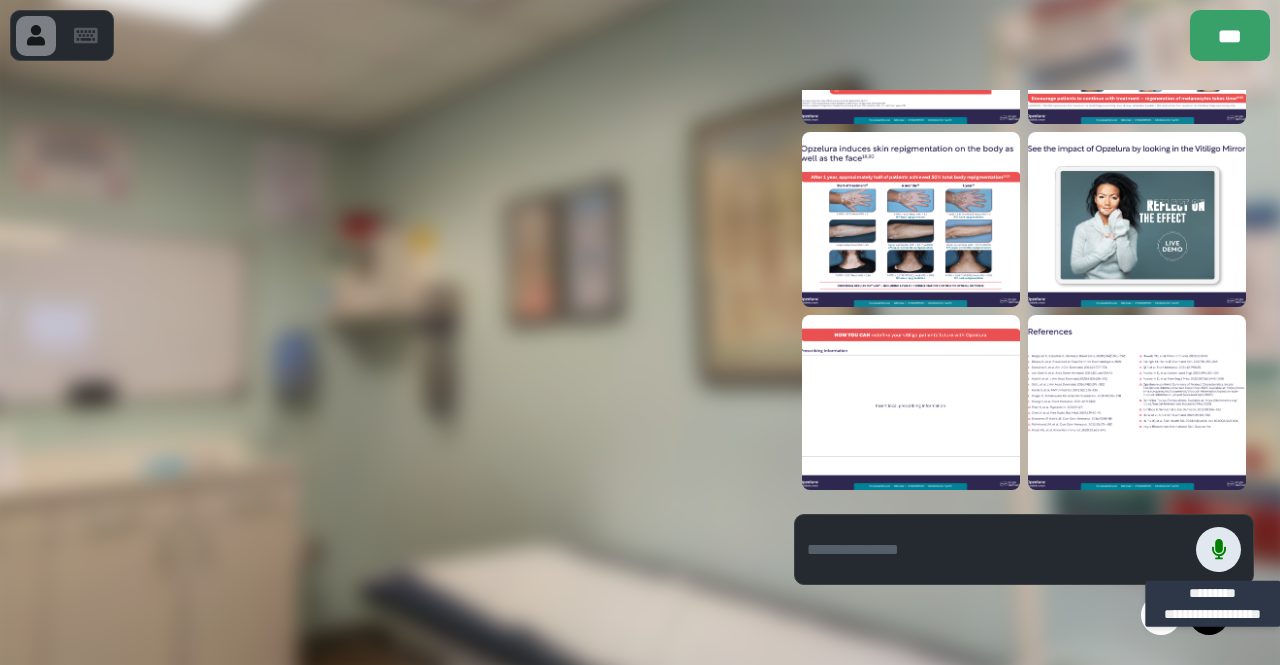 click 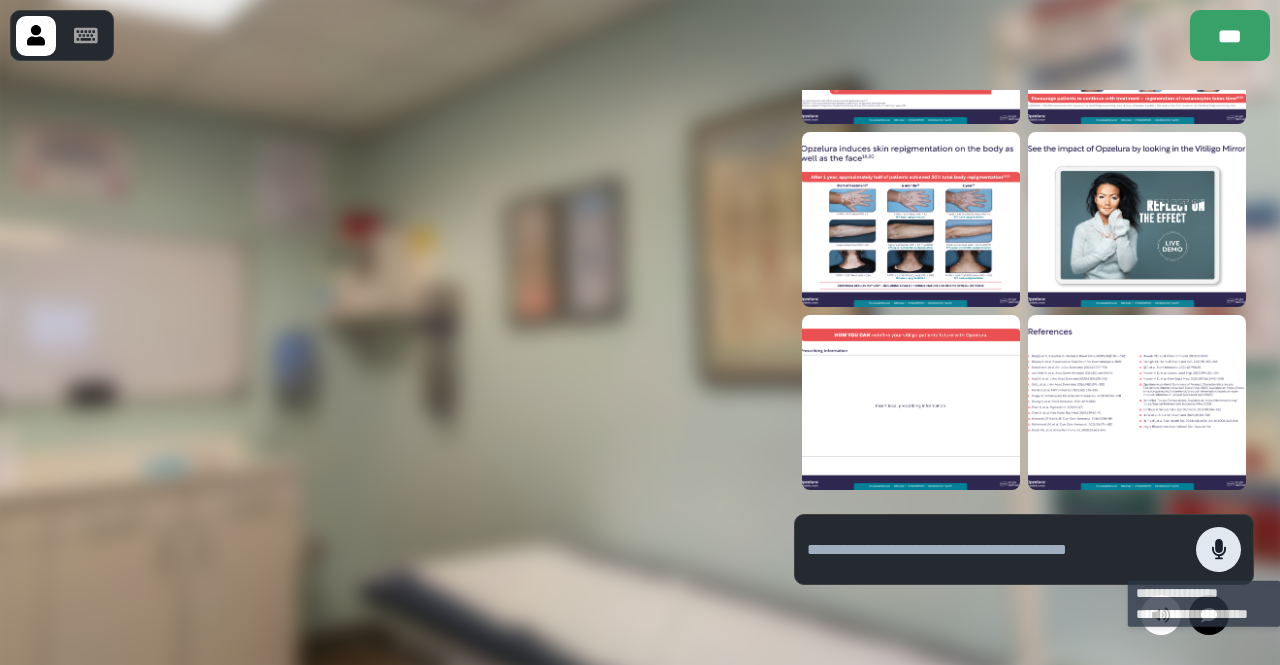 click 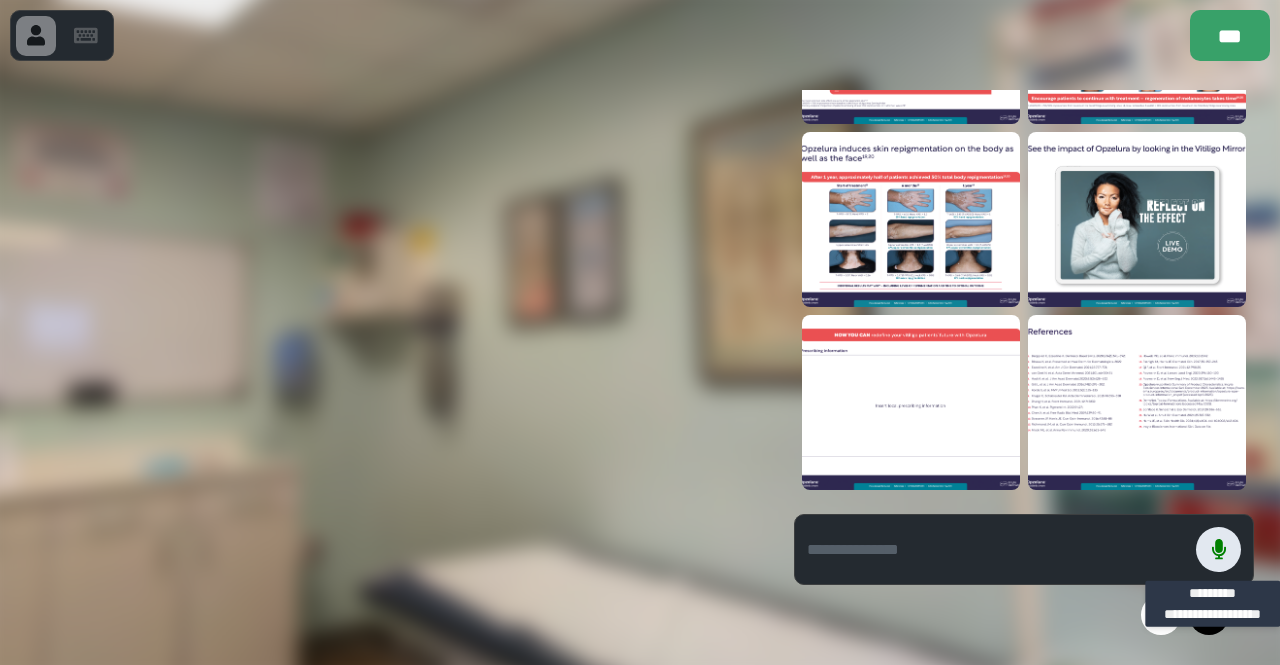 click 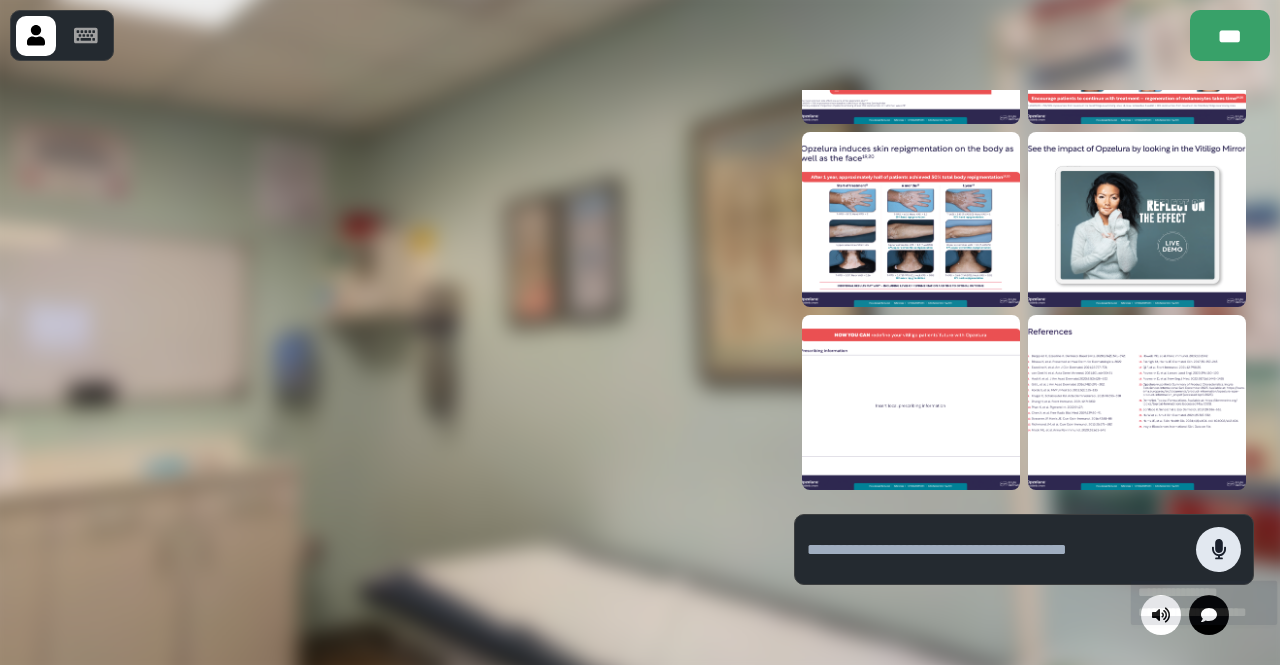 click 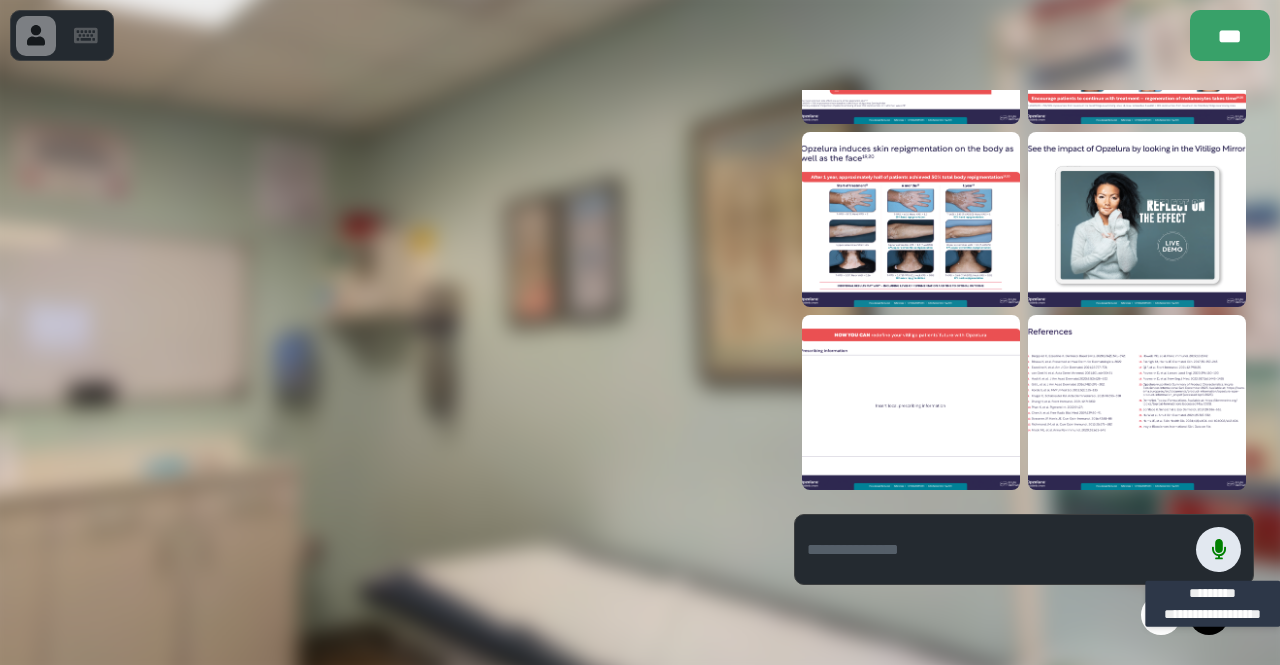 click 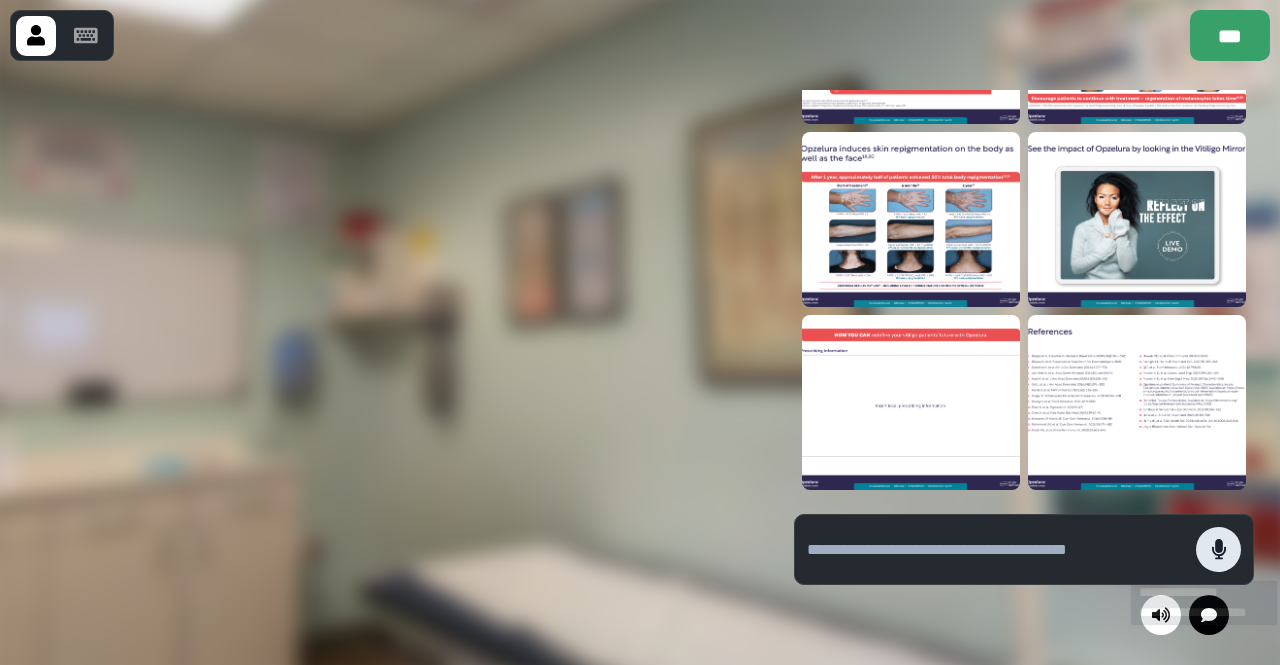 click at bounding box center [1218, 549] 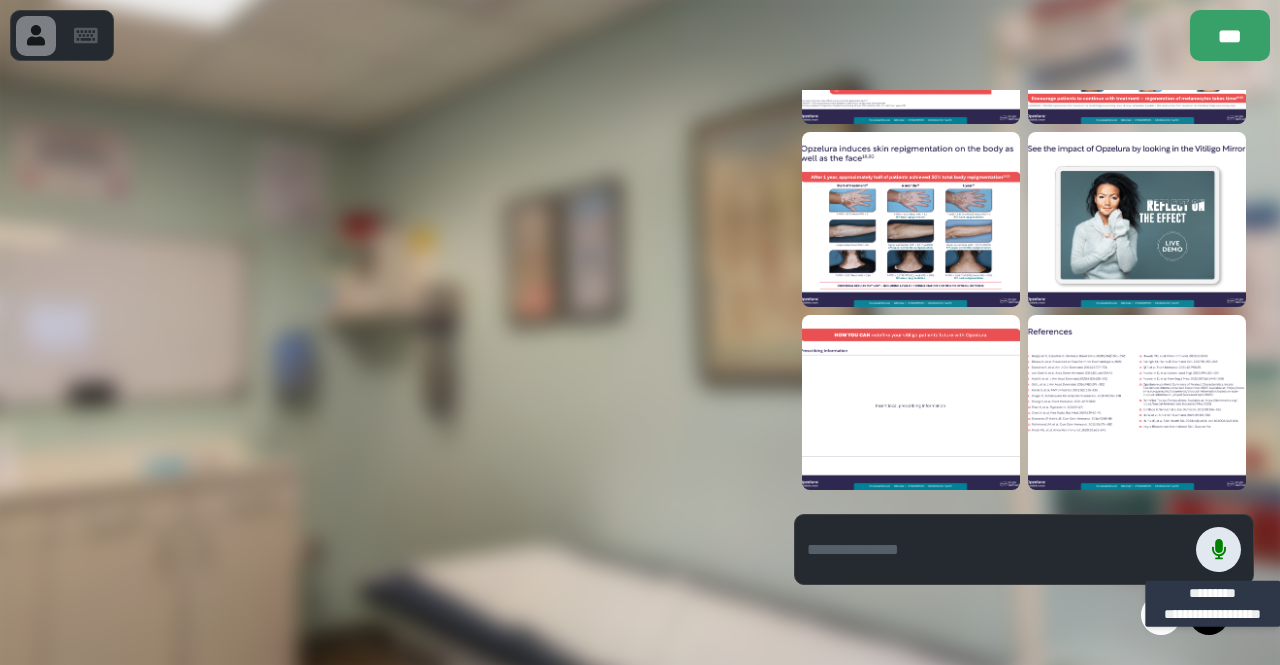 click 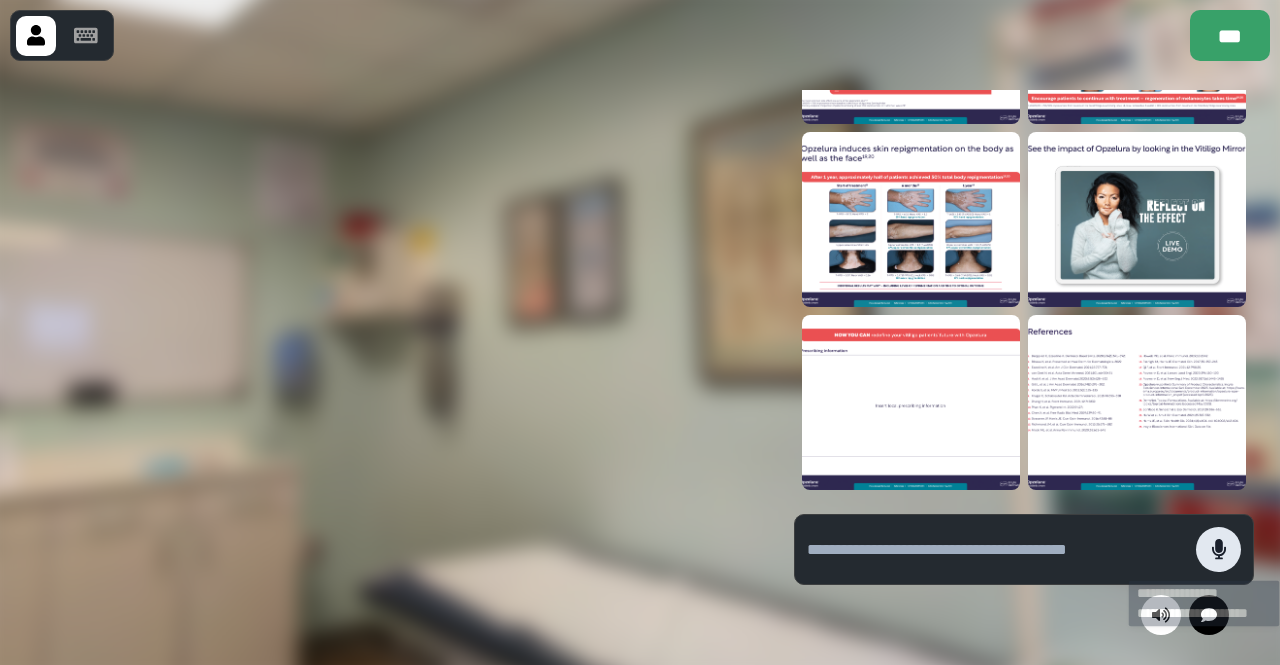click 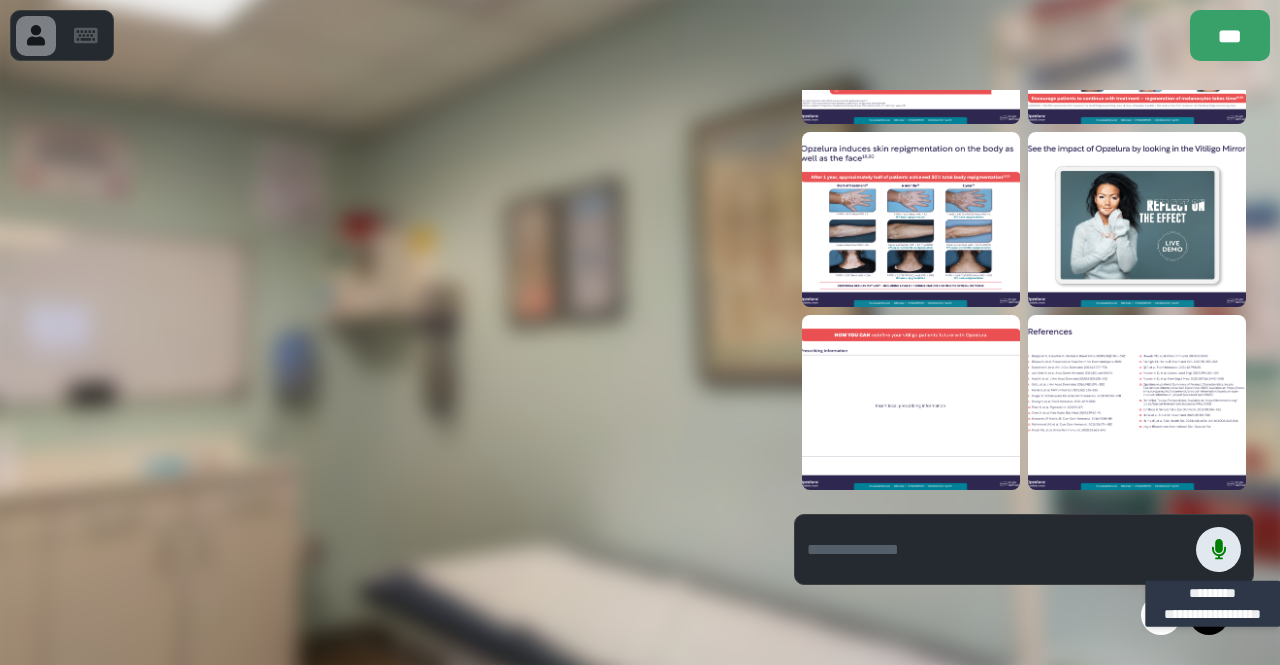 click 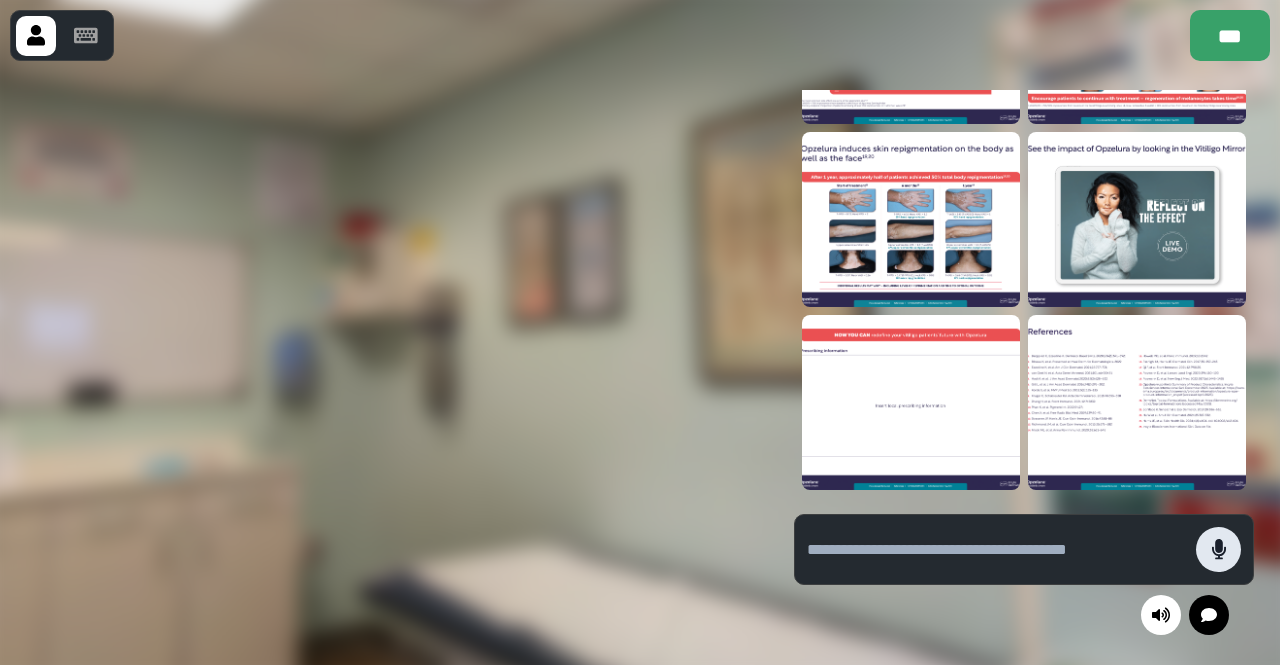 click at bounding box center (1218, 549) 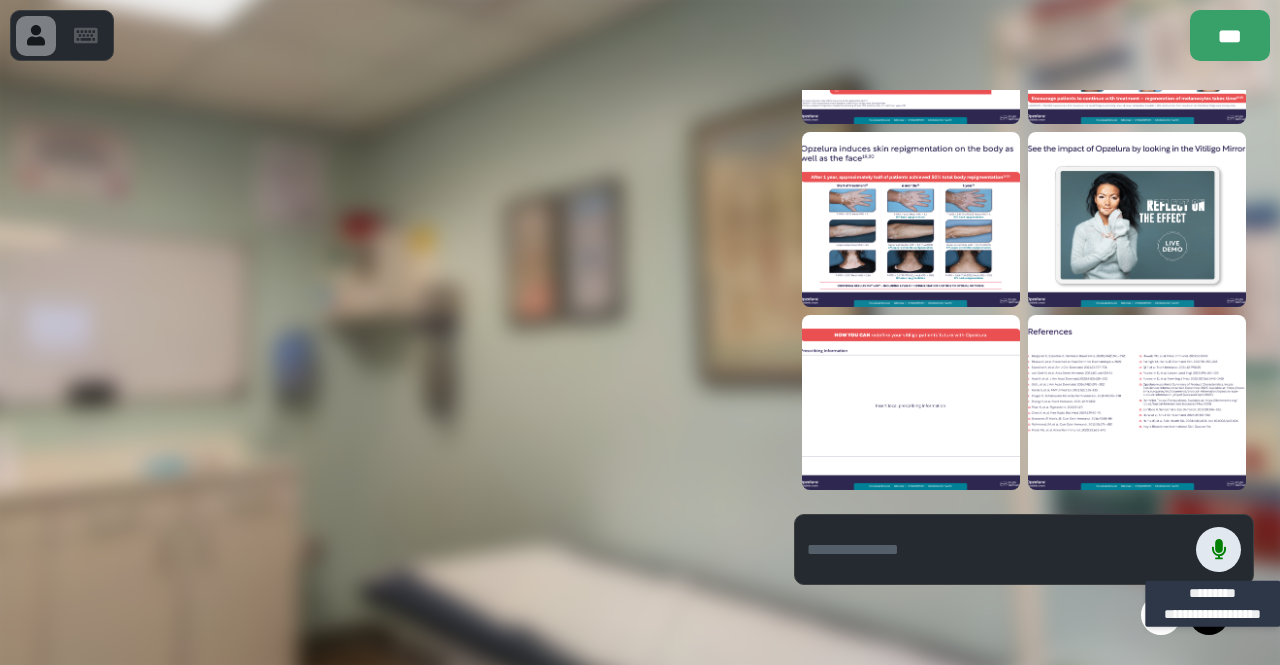 click 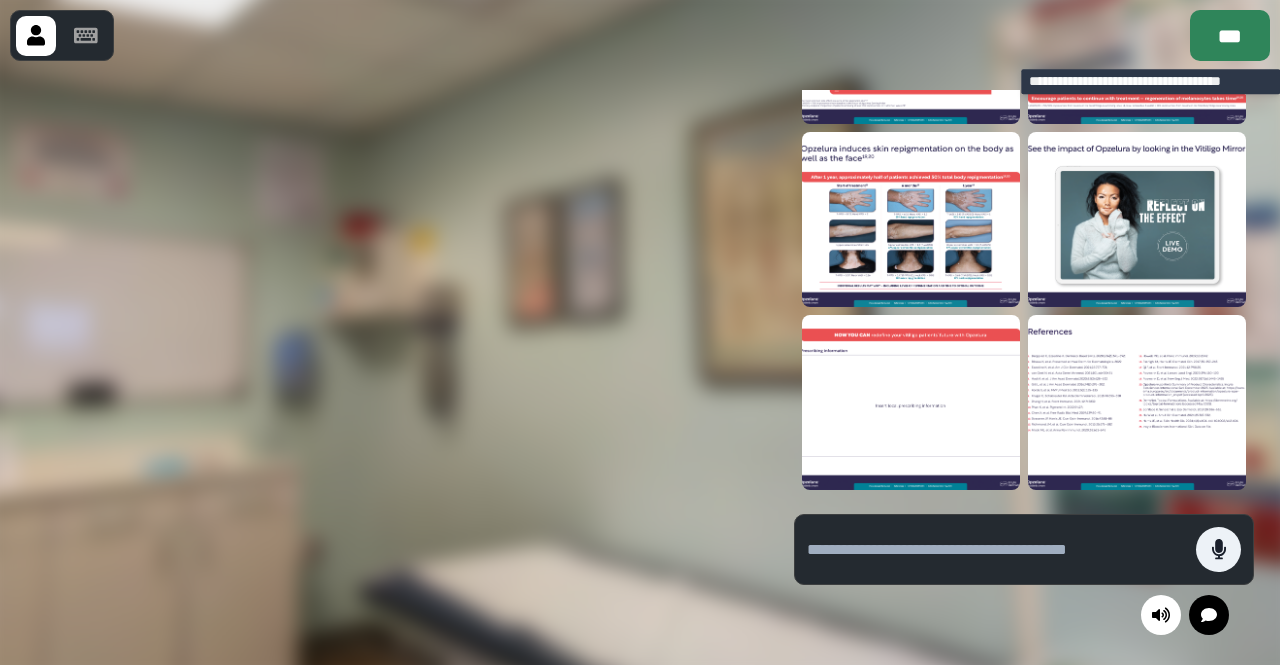 click on "***" at bounding box center (1230, 35) 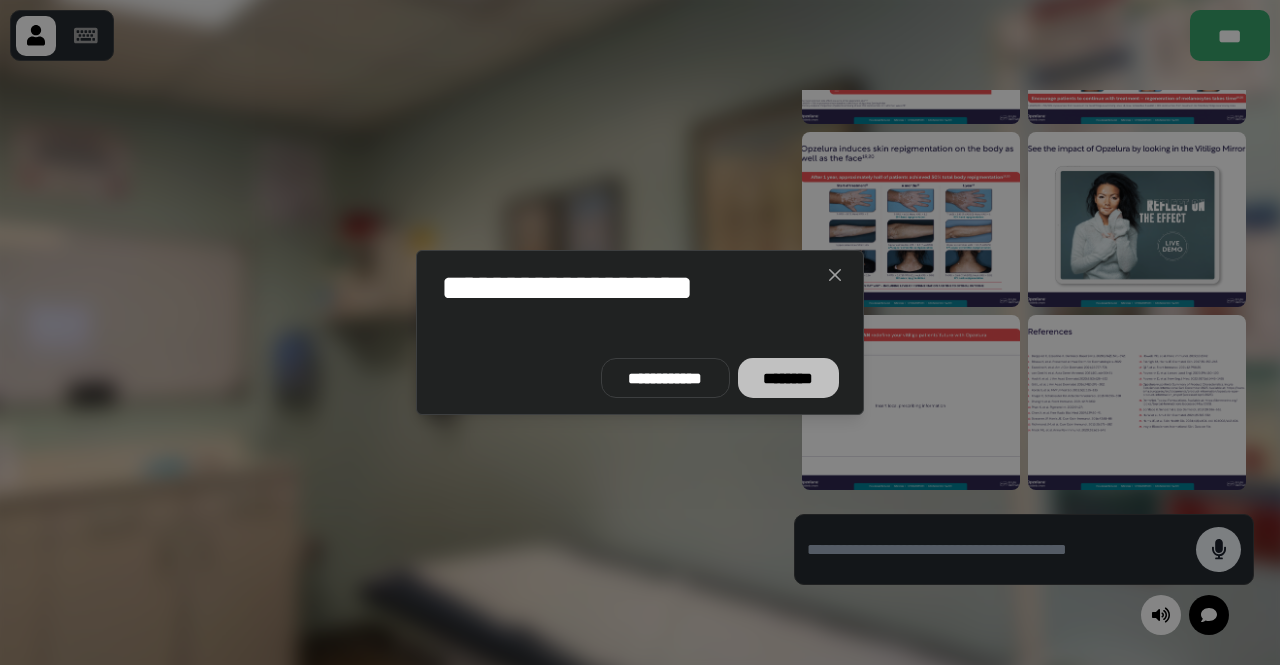 click on "********" at bounding box center [788, 378] 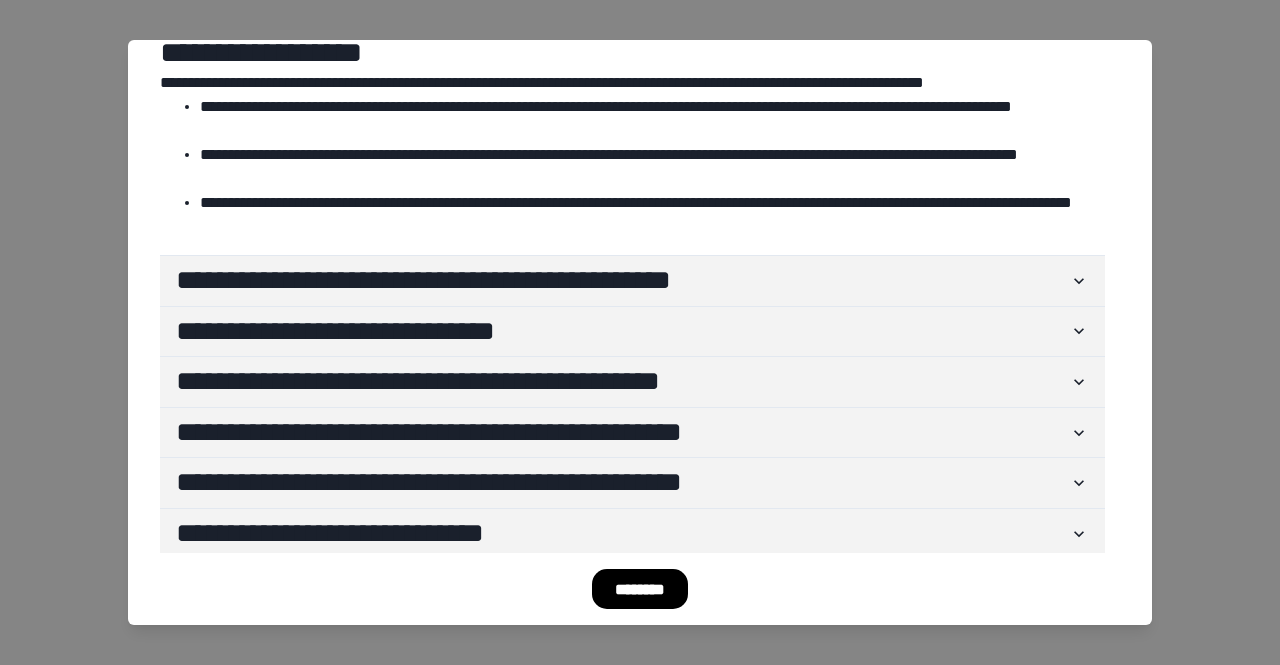 scroll, scrollTop: 82, scrollLeft: 0, axis: vertical 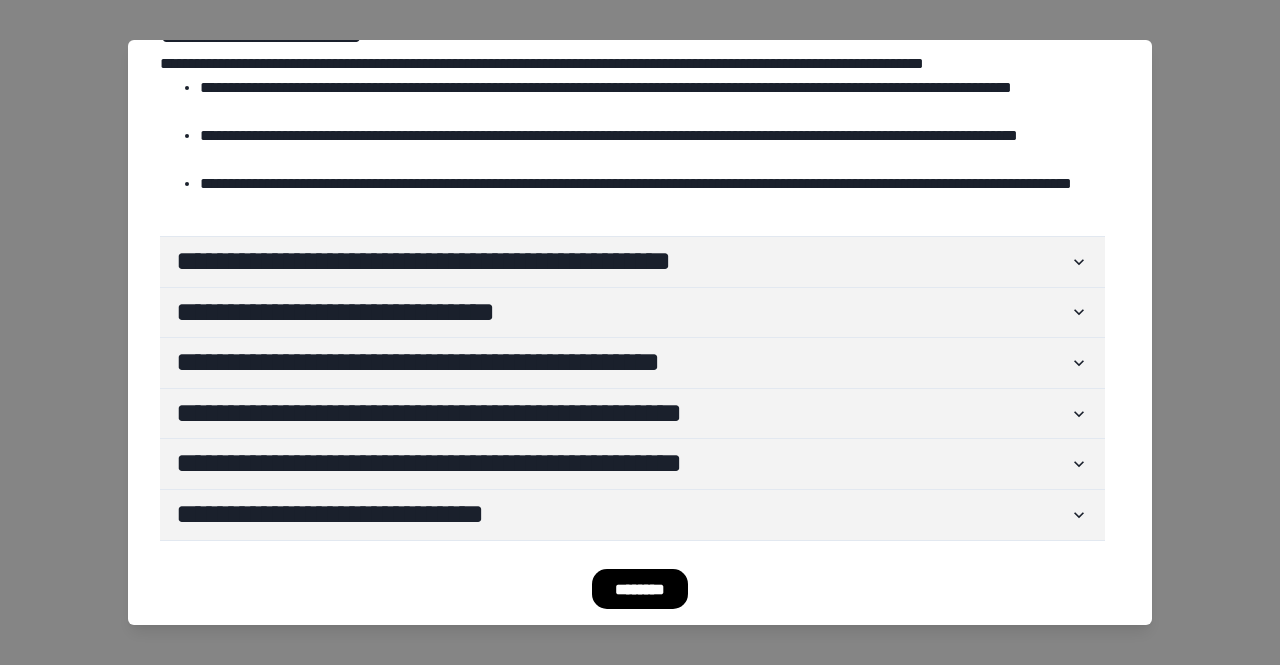 click on "********" at bounding box center (640, 589) 